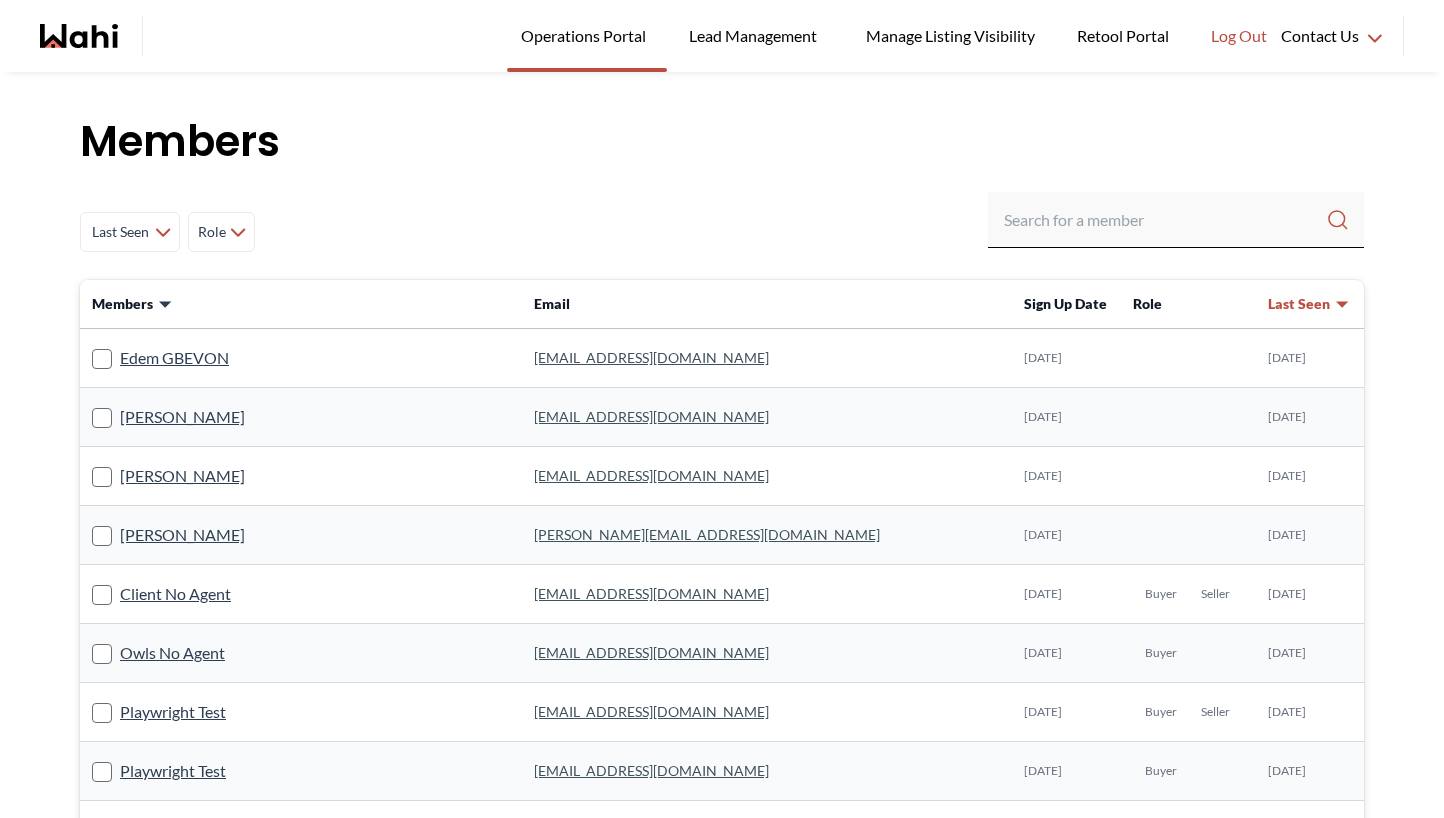 scroll, scrollTop: 0, scrollLeft: 0, axis: both 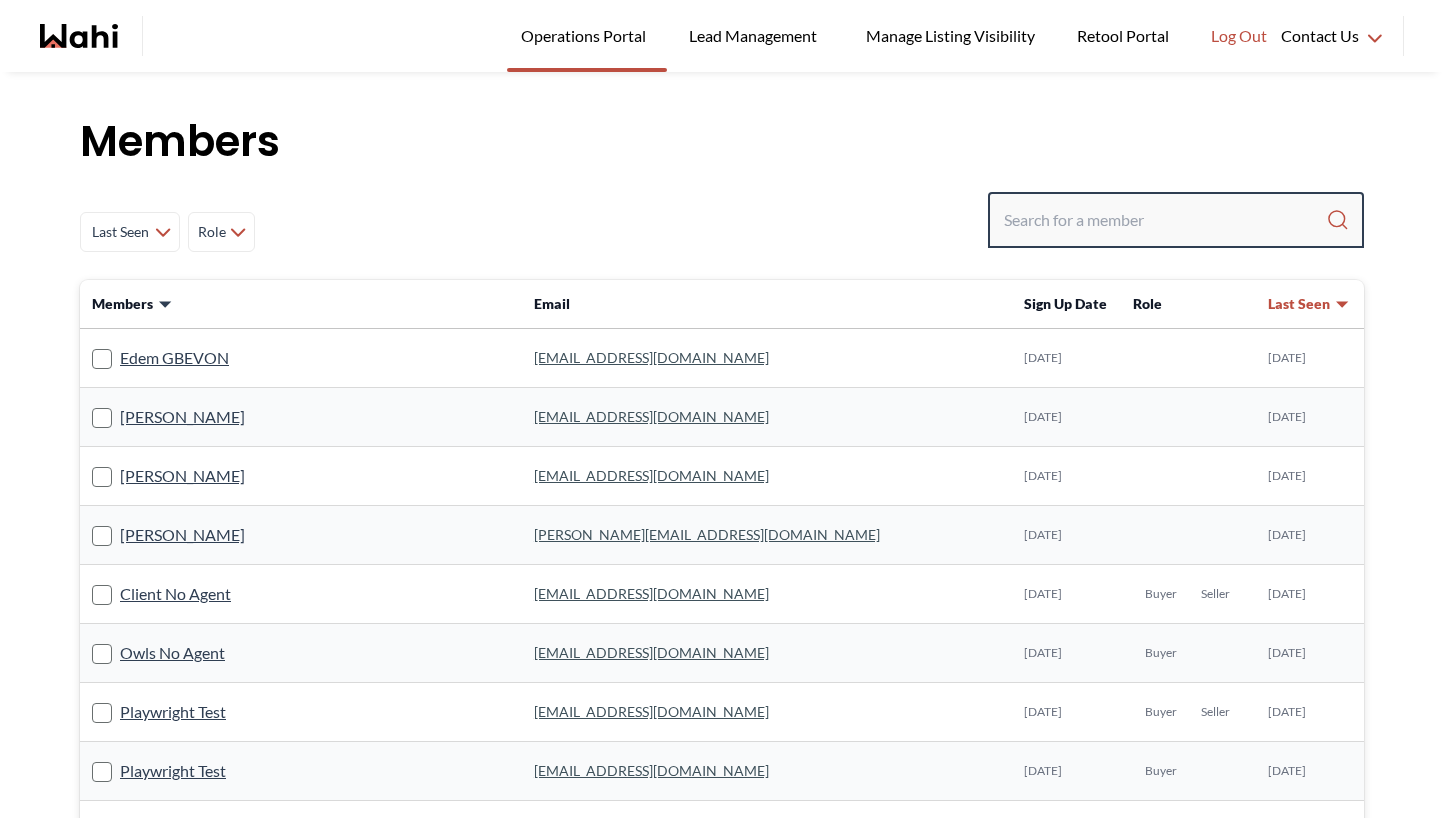 click at bounding box center [1165, 220] 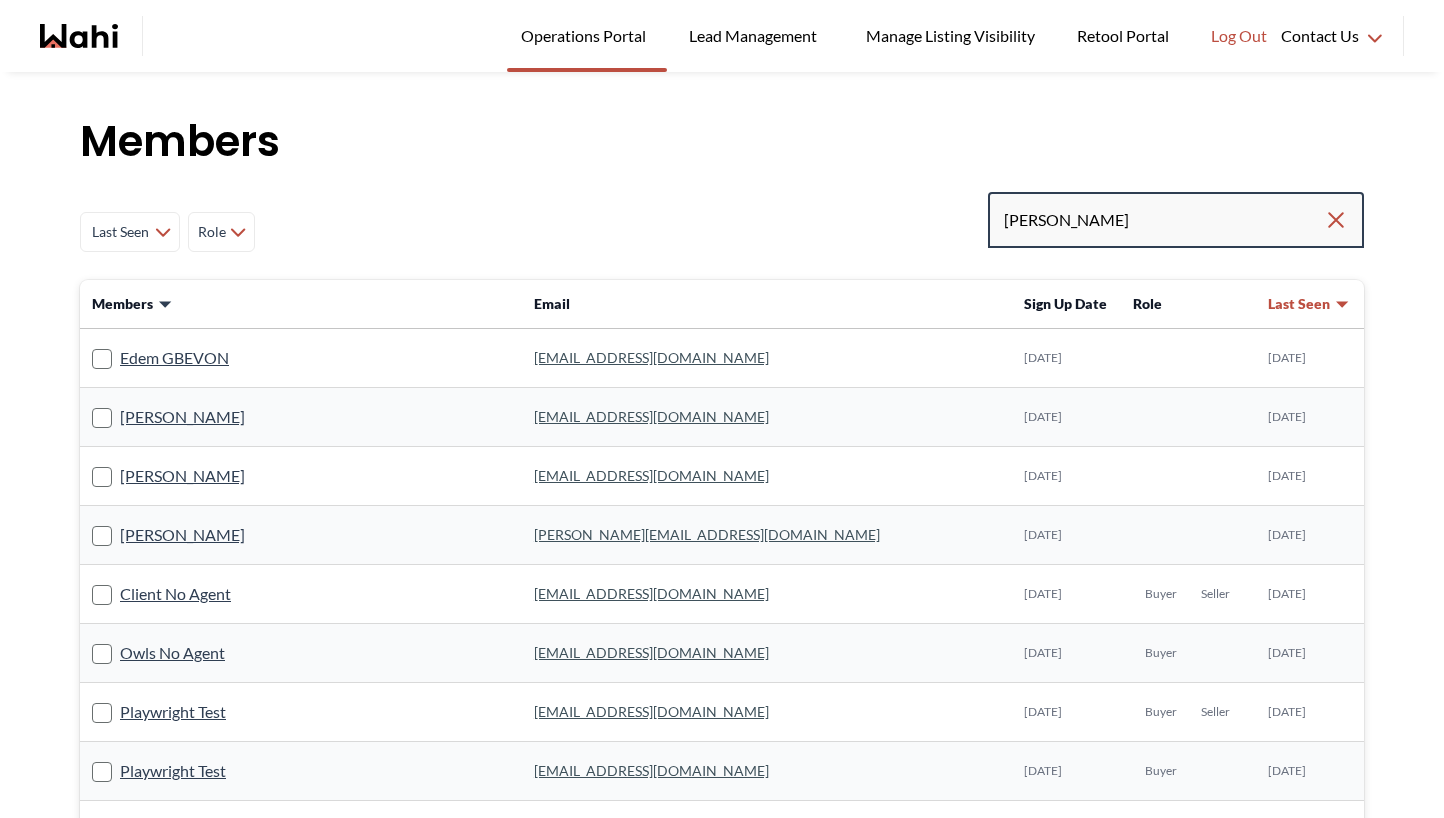 type on "rishi" 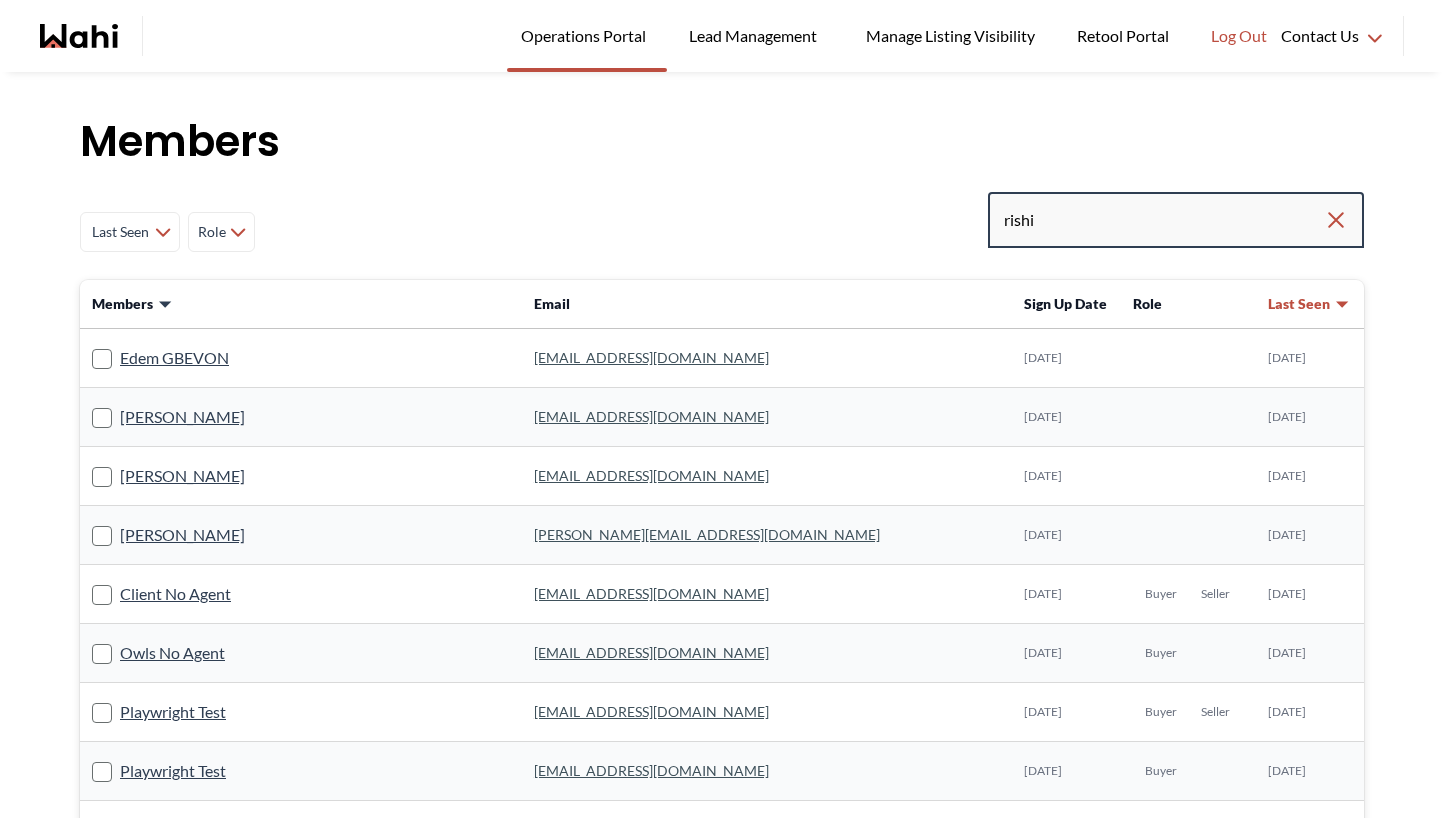 type on "rishi" 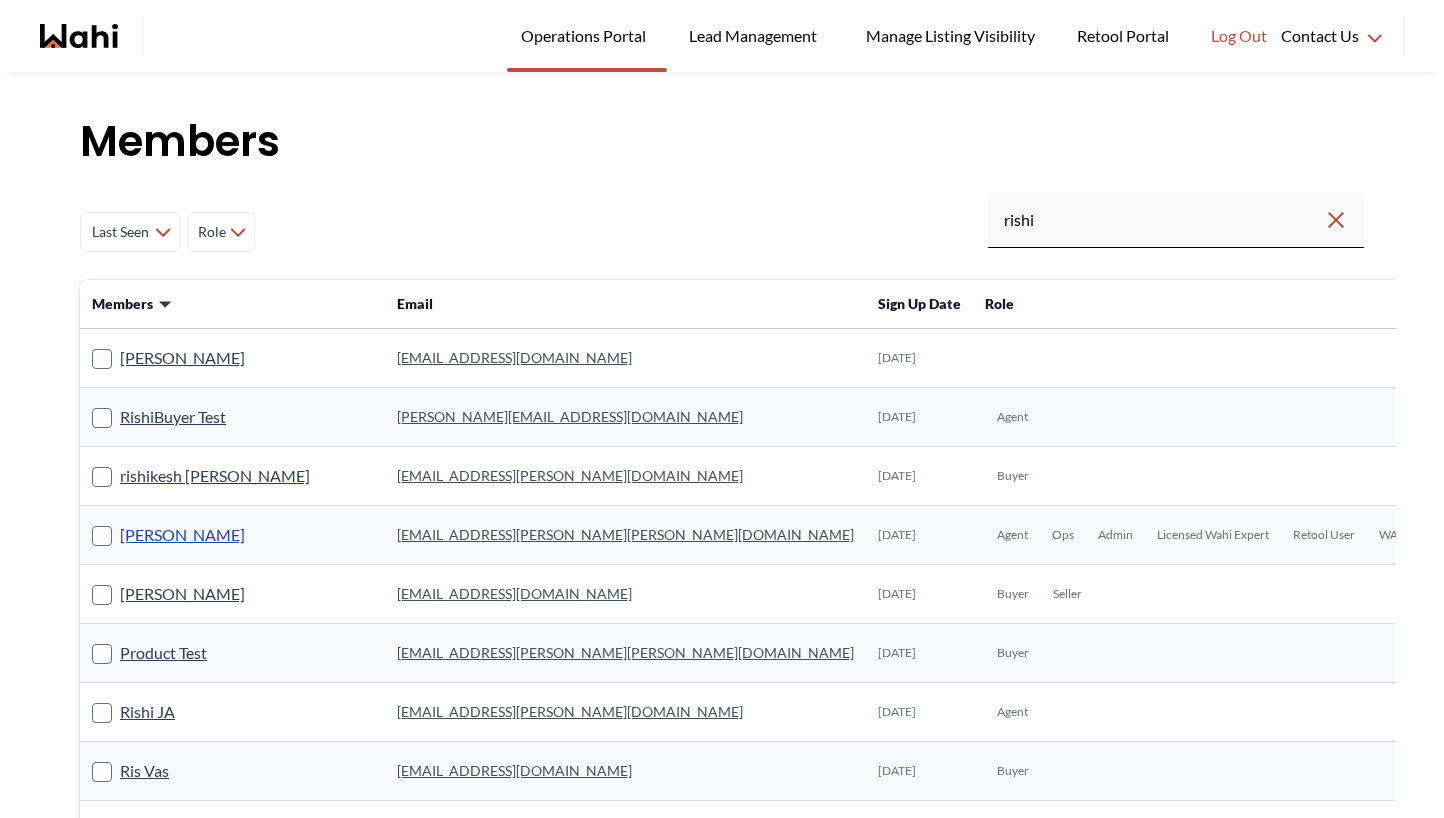 click on "[PERSON_NAME]" at bounding box center (182, 535) 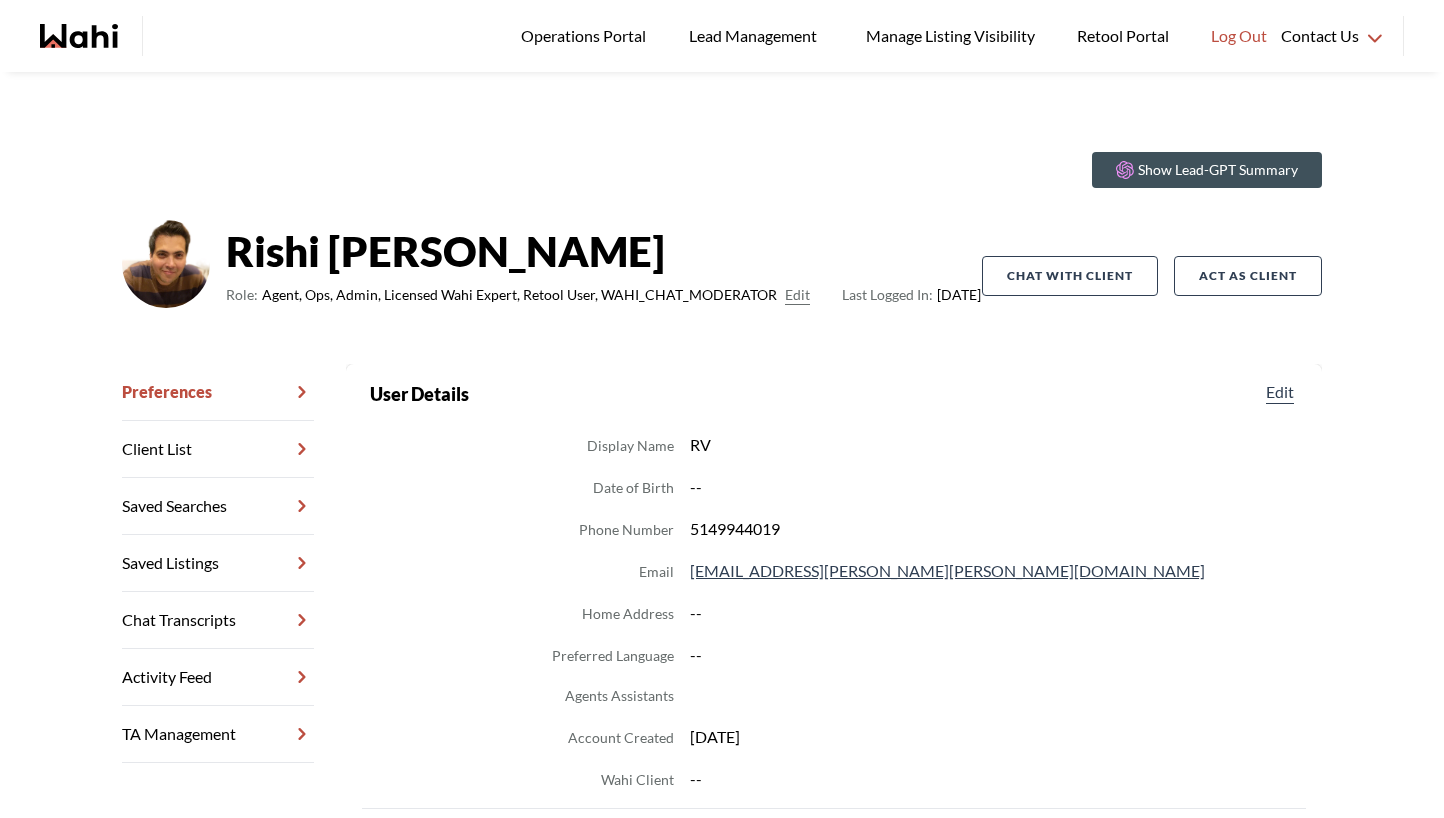 click on "Chat Transcripts" at bounding box center [218, 620] 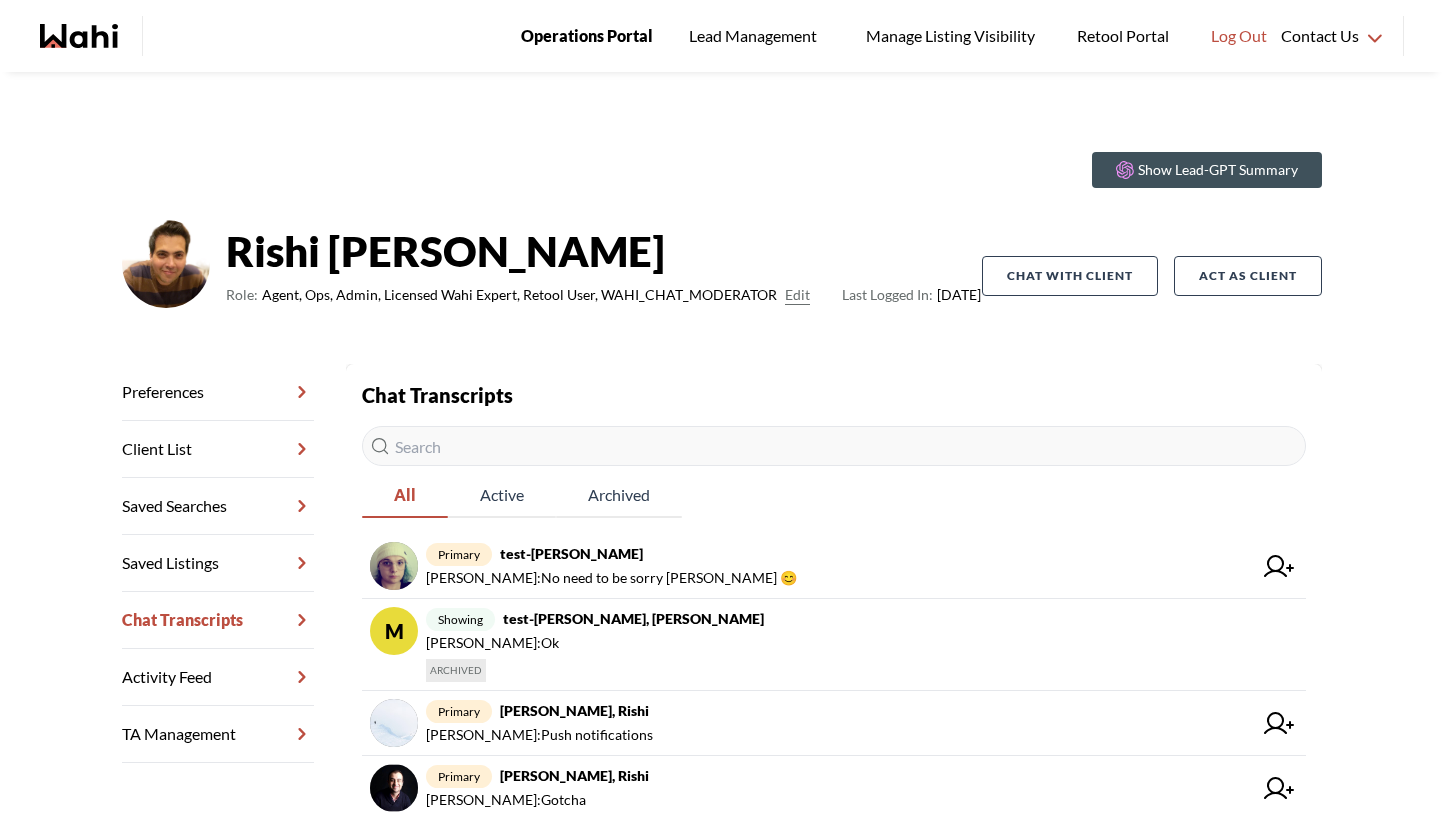 click on "Operations Portal" at bounding box center [587, 36] 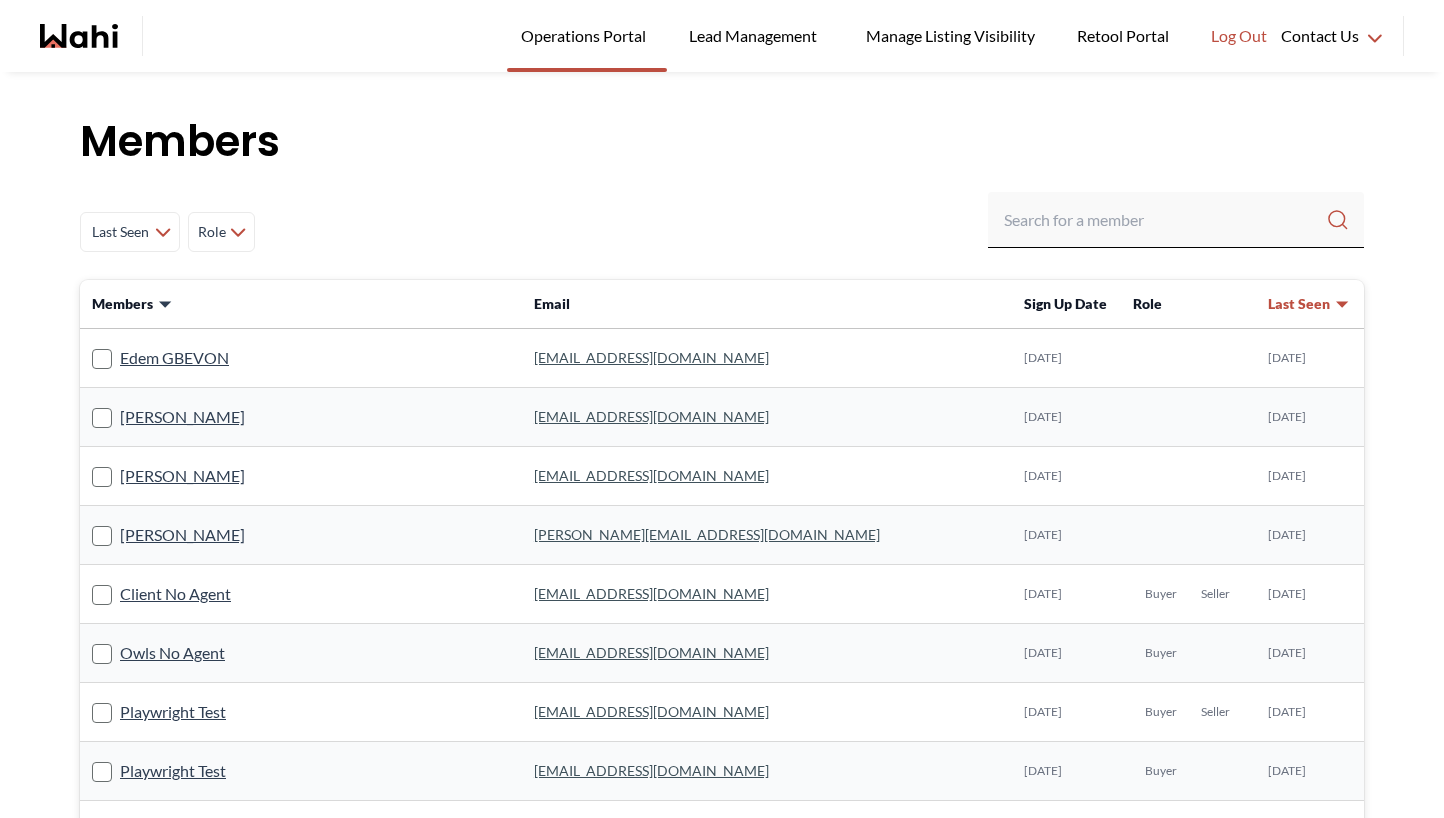 scroll, scrollTop: 0, scrollLeft: 0, axis: both 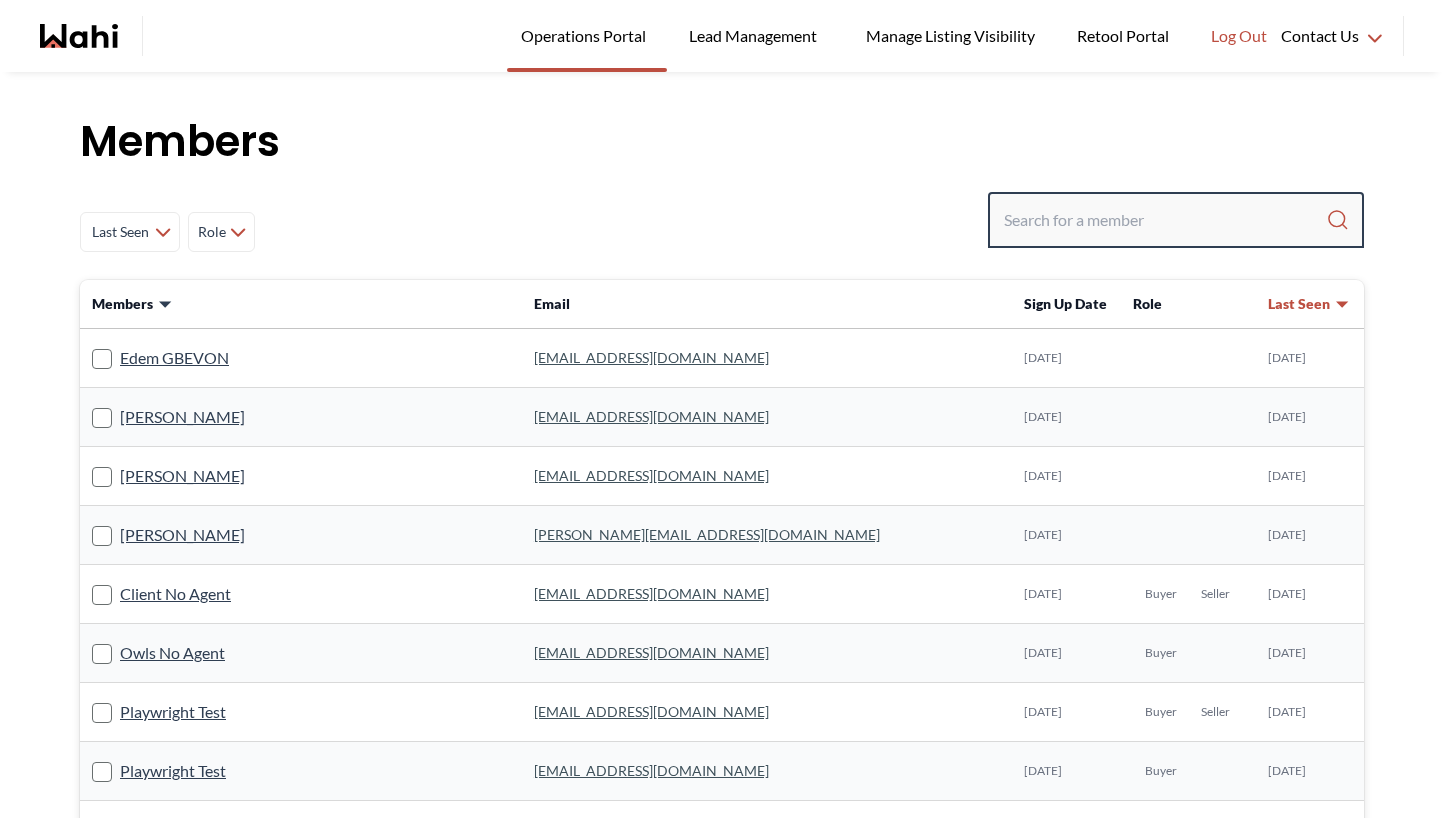 click at bounding box center (1165, 220) 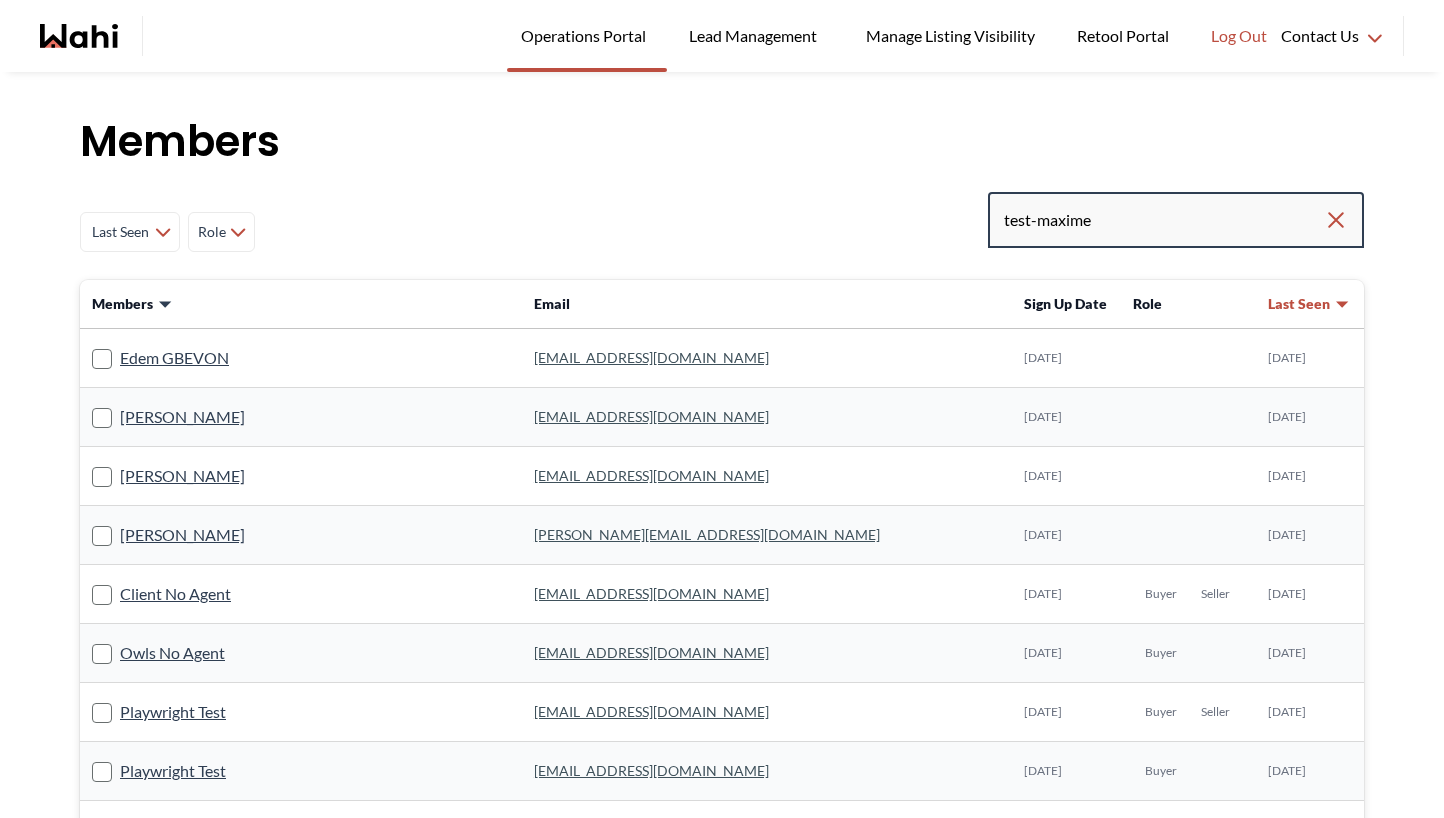type on "test-maxime" 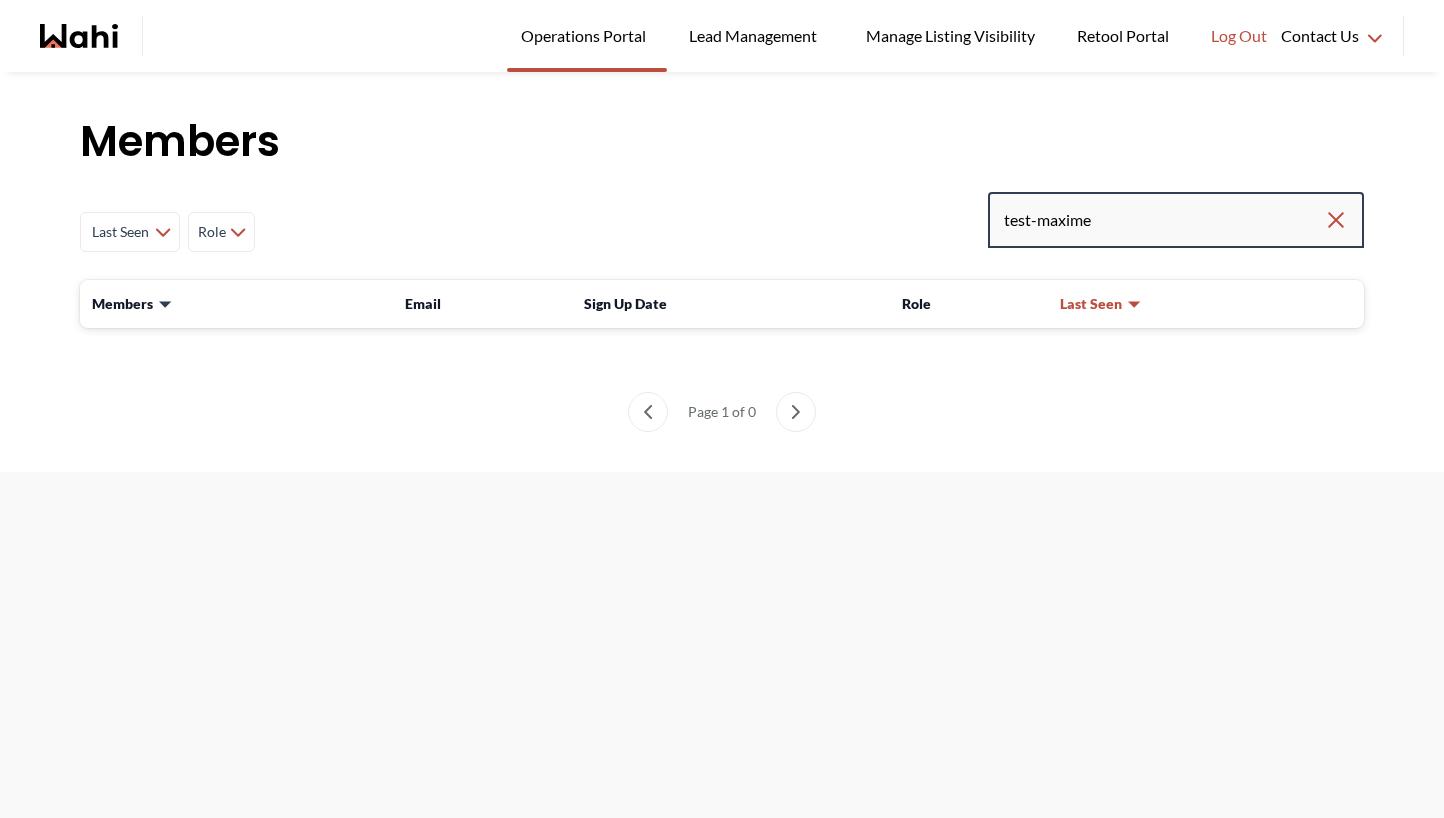 click on "test-maxime" at bounding box center [1164, 220] 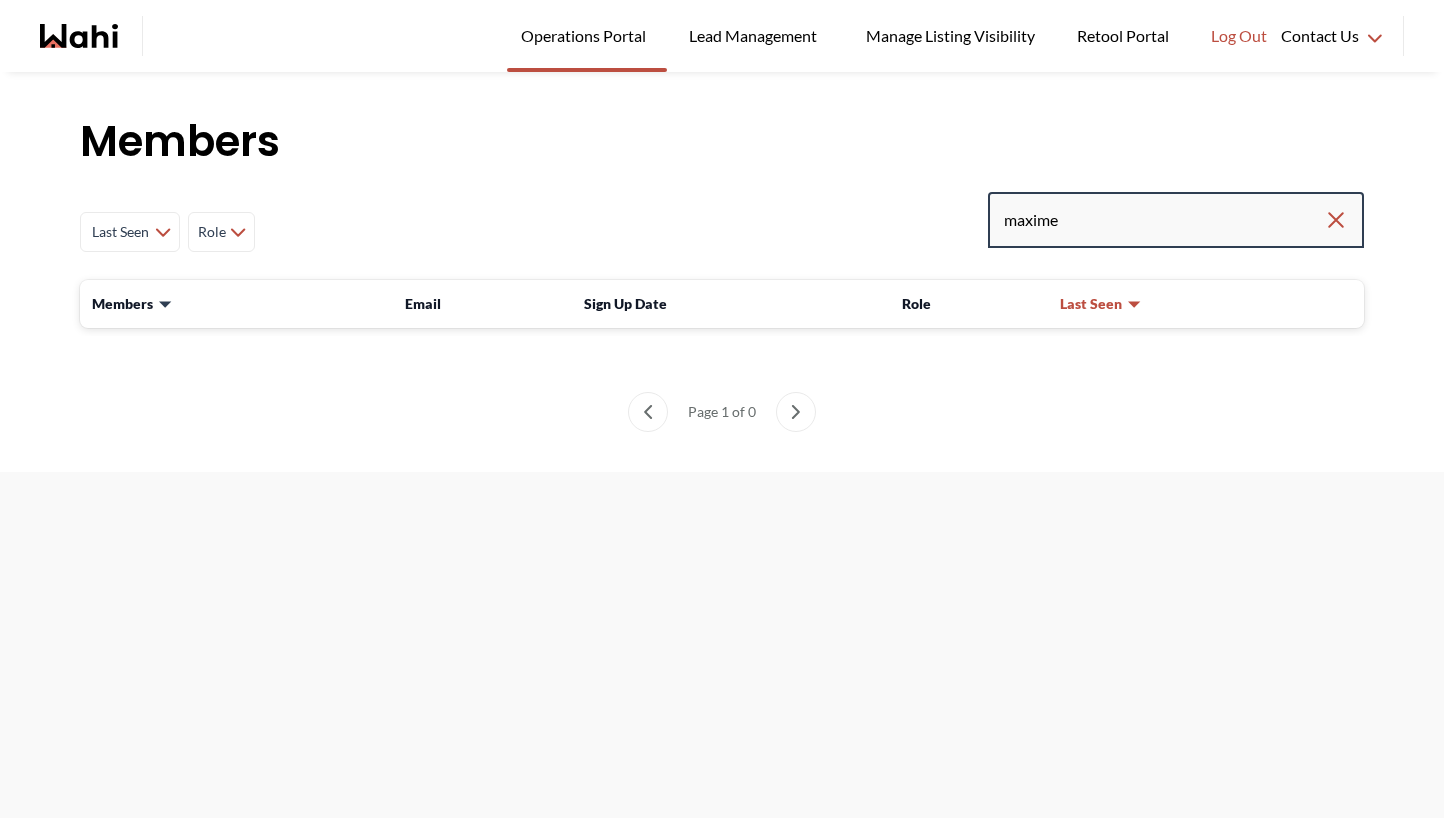 type on "maxime" 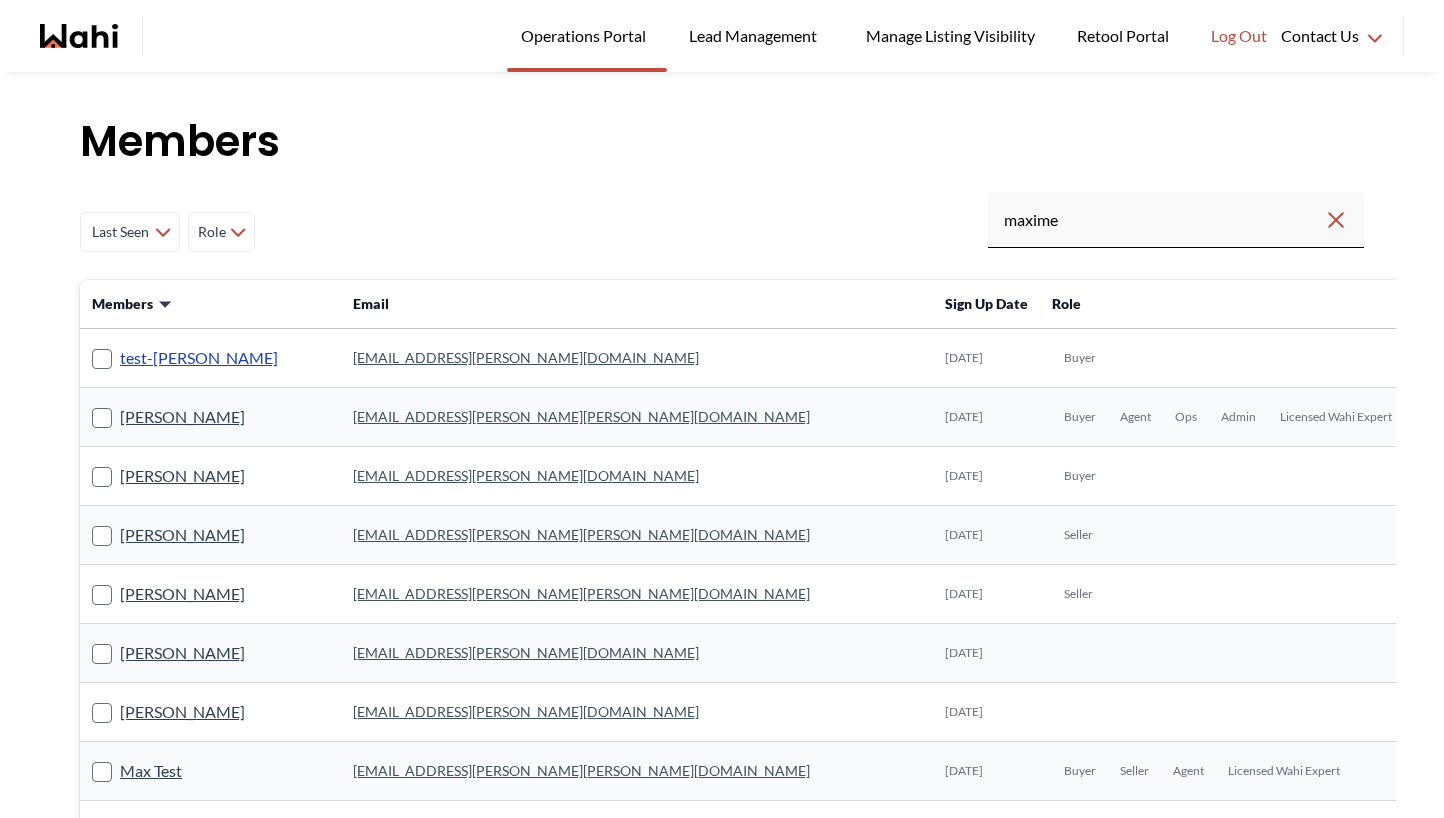 click on "test-[PERSON_NAME]" at bounding box center [199, 358] 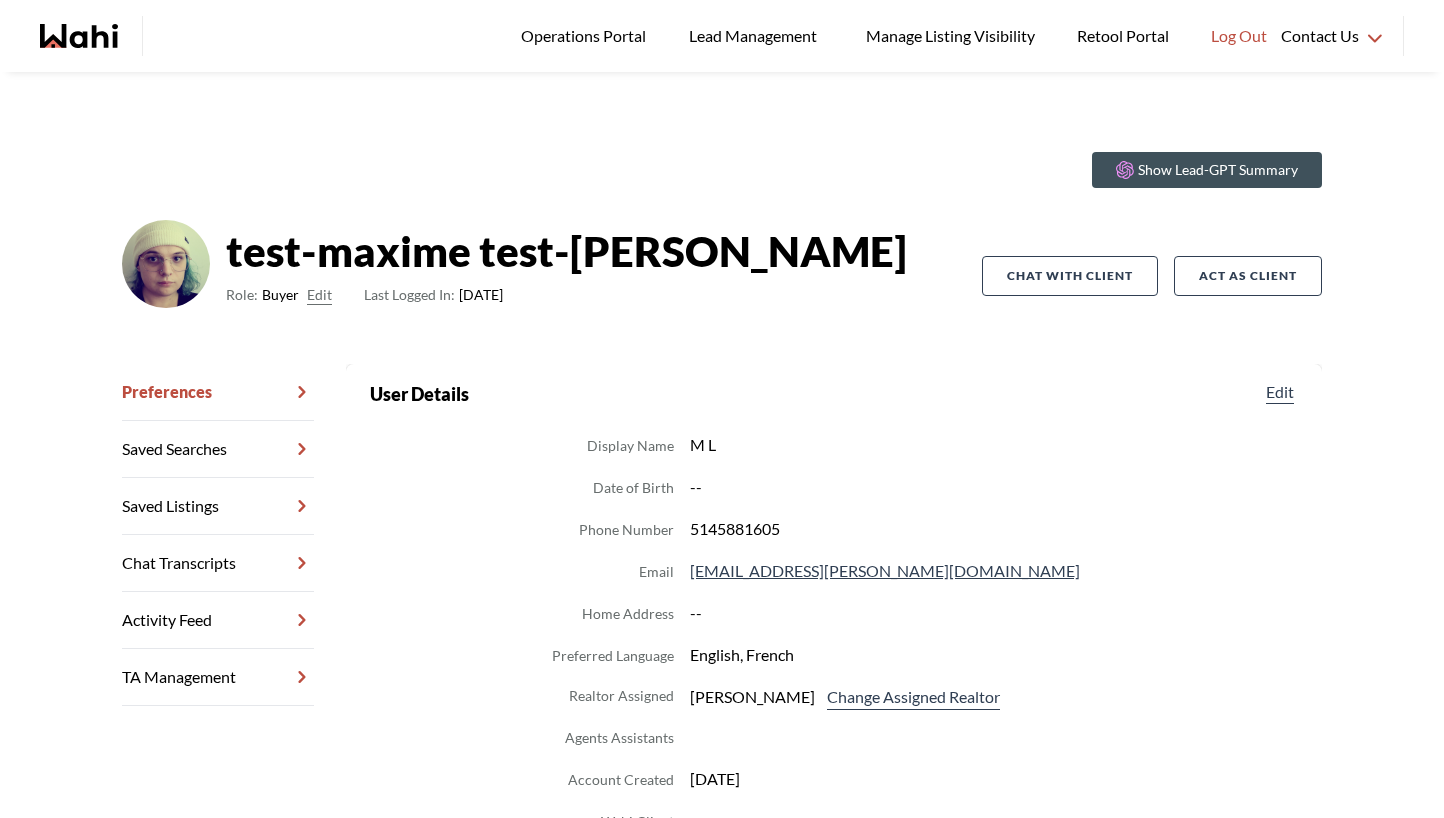 click on "Chat Transcripts" at bounding box center (218, 563) 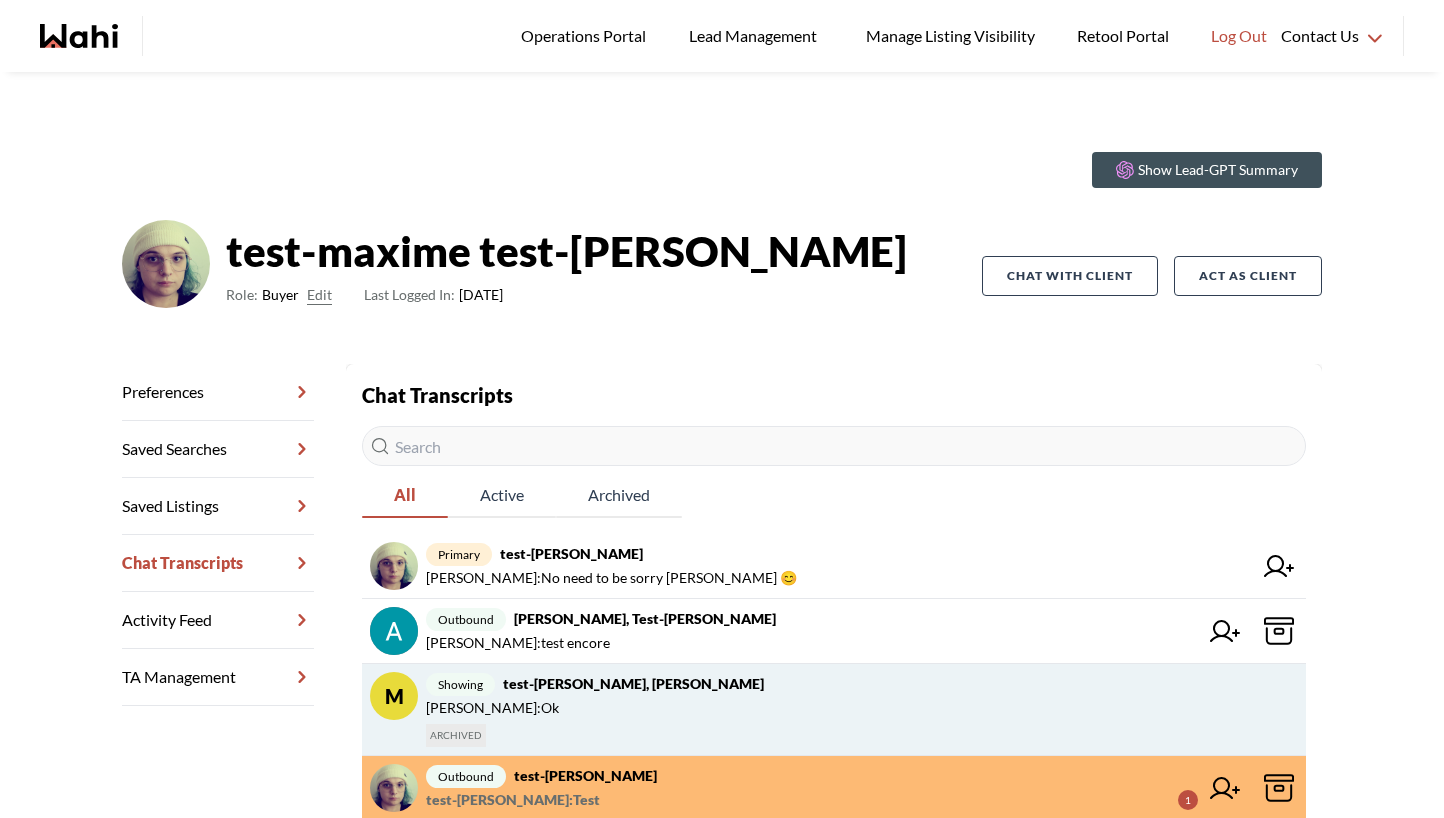 scroll, scrollTop: 148, scrollLeft: 0, axis: vertical 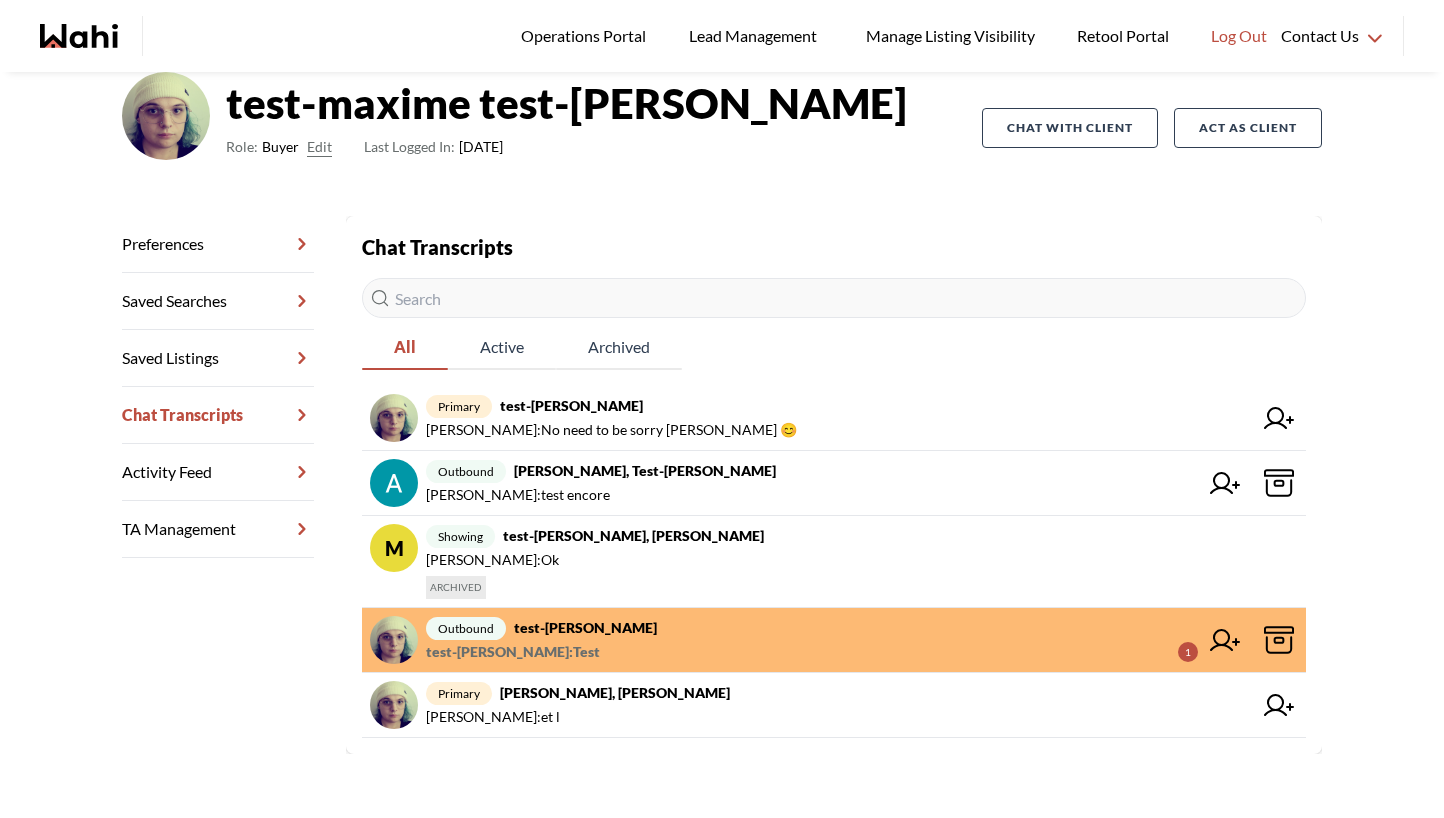 click on "outbound test-maxime test-lefebvre, Maxime" at bounding box center [812, 628] 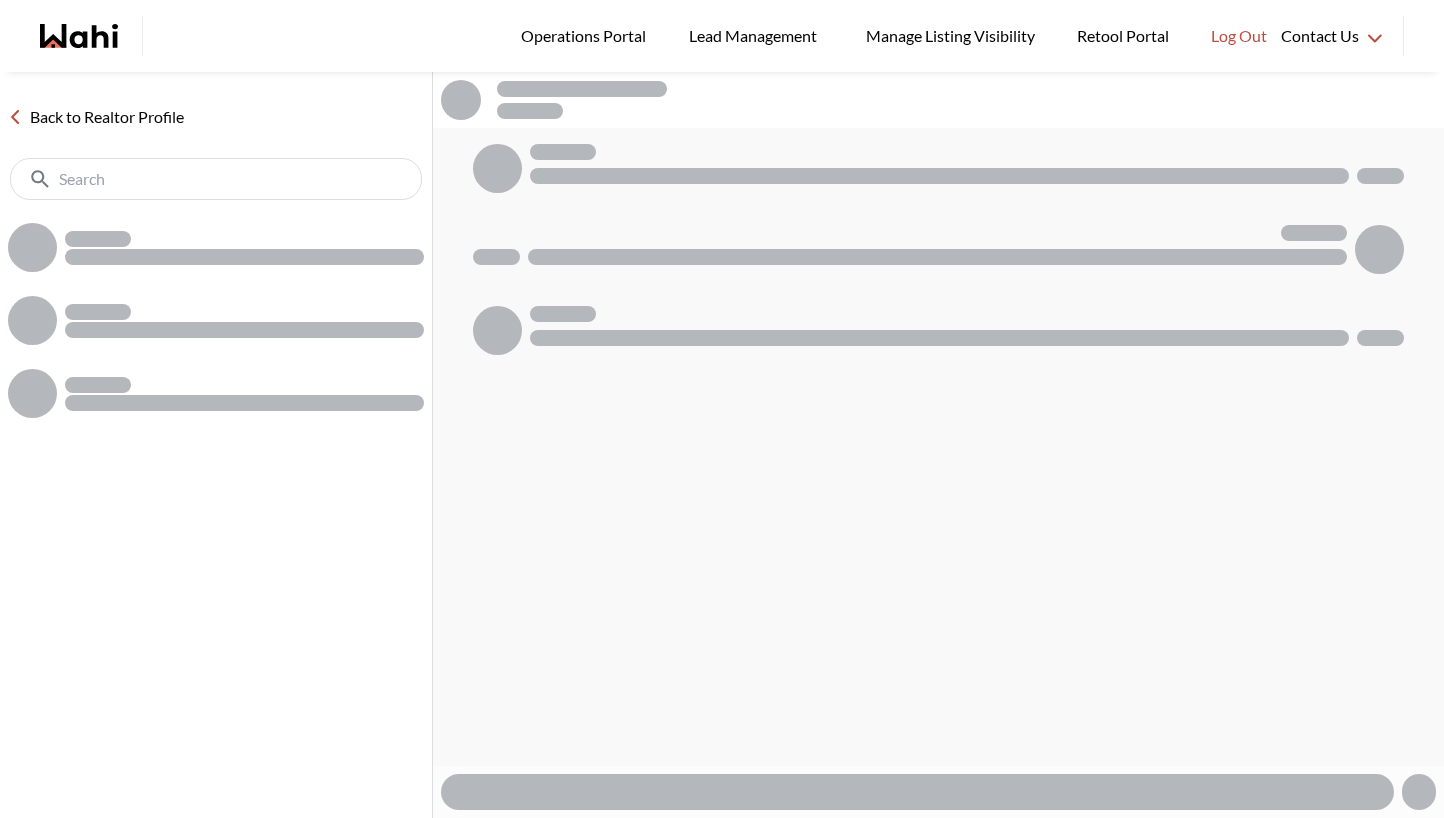scroll, scrollTop: 0, scrollLeft: 0, axis: both 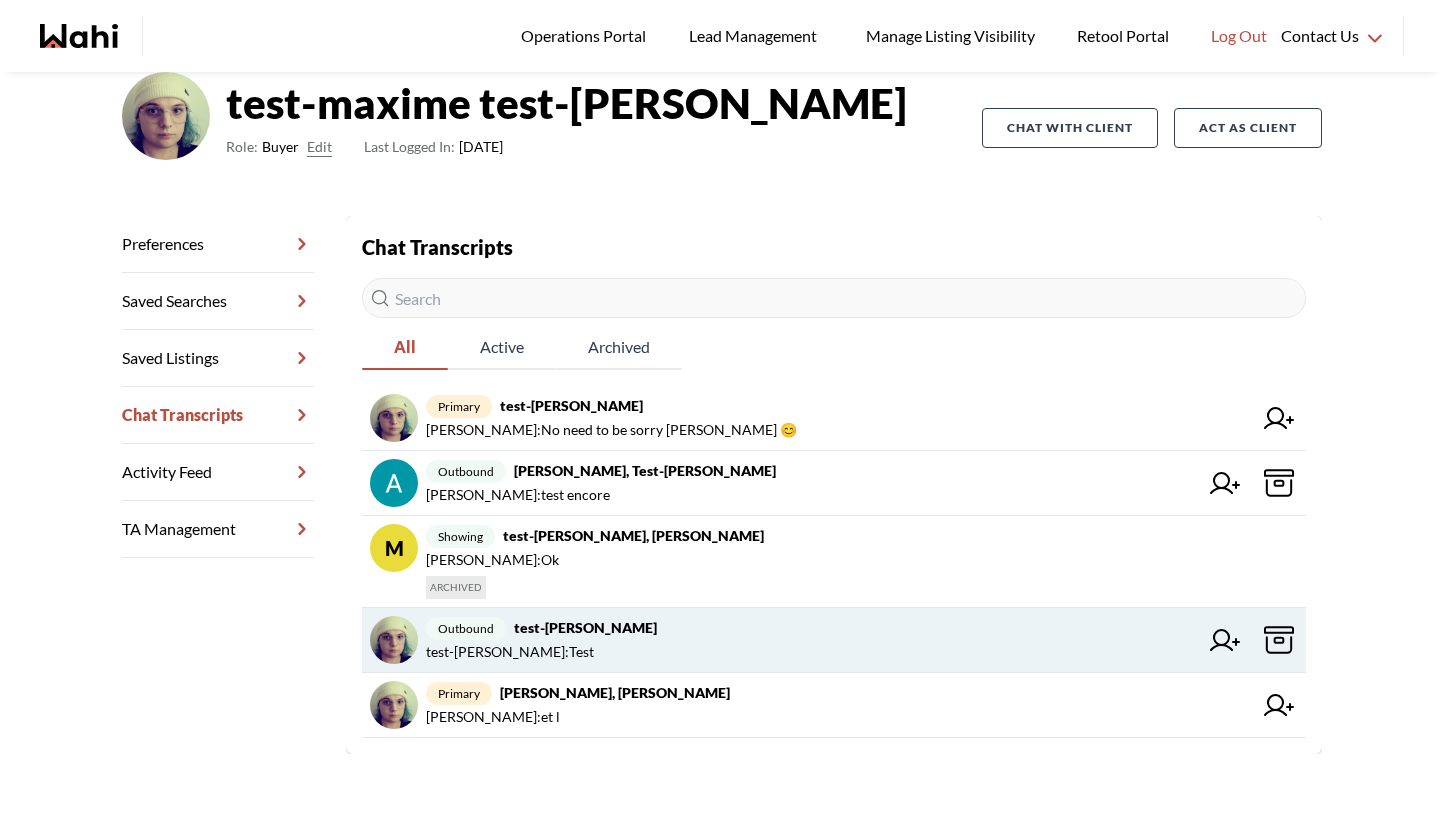 click 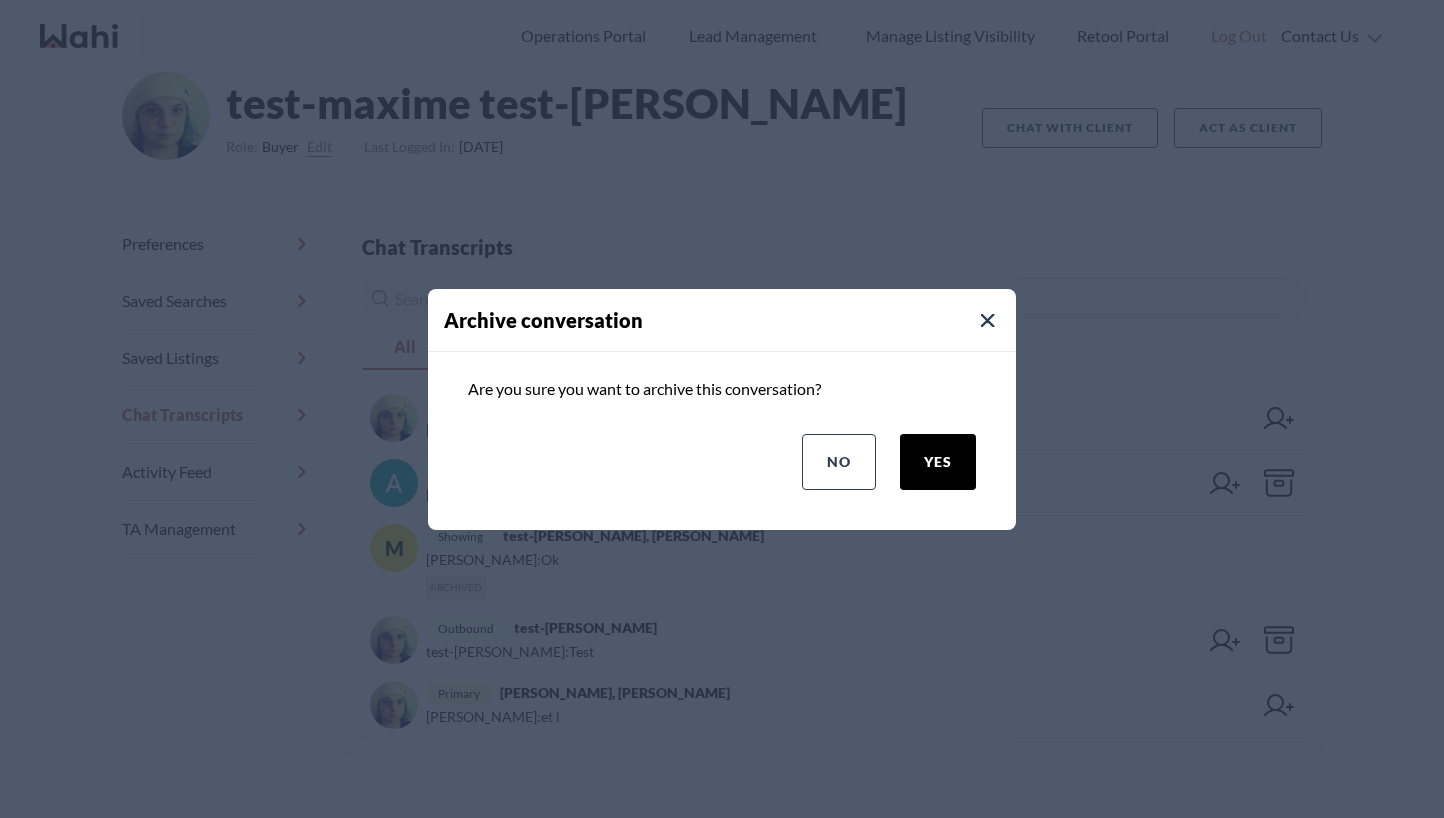 click on "yes" at bounding box center (938, 462) 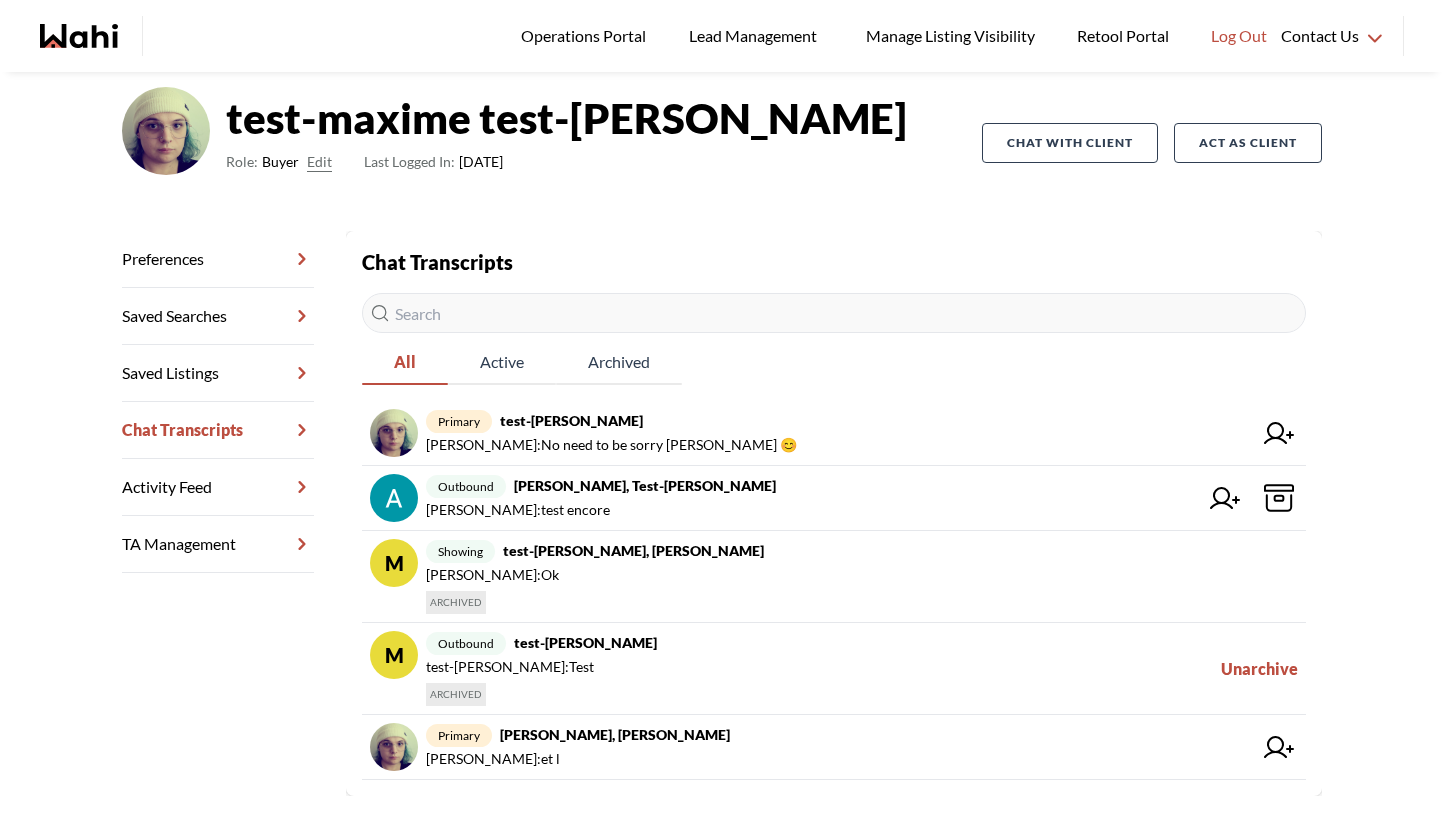 click on "Show Lead-GPT Summary test-maxime   test-lefebvre Role:  Buyer Edit Last Logged In:  11 days ago Chat with client Act as Client Preferences     Saved Searches     Saved Listings     Chat Transcripts     Activity Feed     TA Management      Back to profile Chat  Transcripts All Active Archived primary test-maxime test-lefebvre, Rishi Rishi Vaswani :  No need to be sorry Max 😊 outbound Antoine Nion, test-maxime, Maxime Maxime Lefebvre :  test encore M showing test-maxime test-lefebvre, Teresa, Rishi Teresa Julianelli :  Ok ARCHIVED M outbound test-maxime test-lefebvre, Maxime test-maxime test-lefebvre :  Test ARCHIVED Unarchive primary maxime lefebvreclient, Maxime Maxime Lefebvre :  et l" at bounding box center [722, 399] 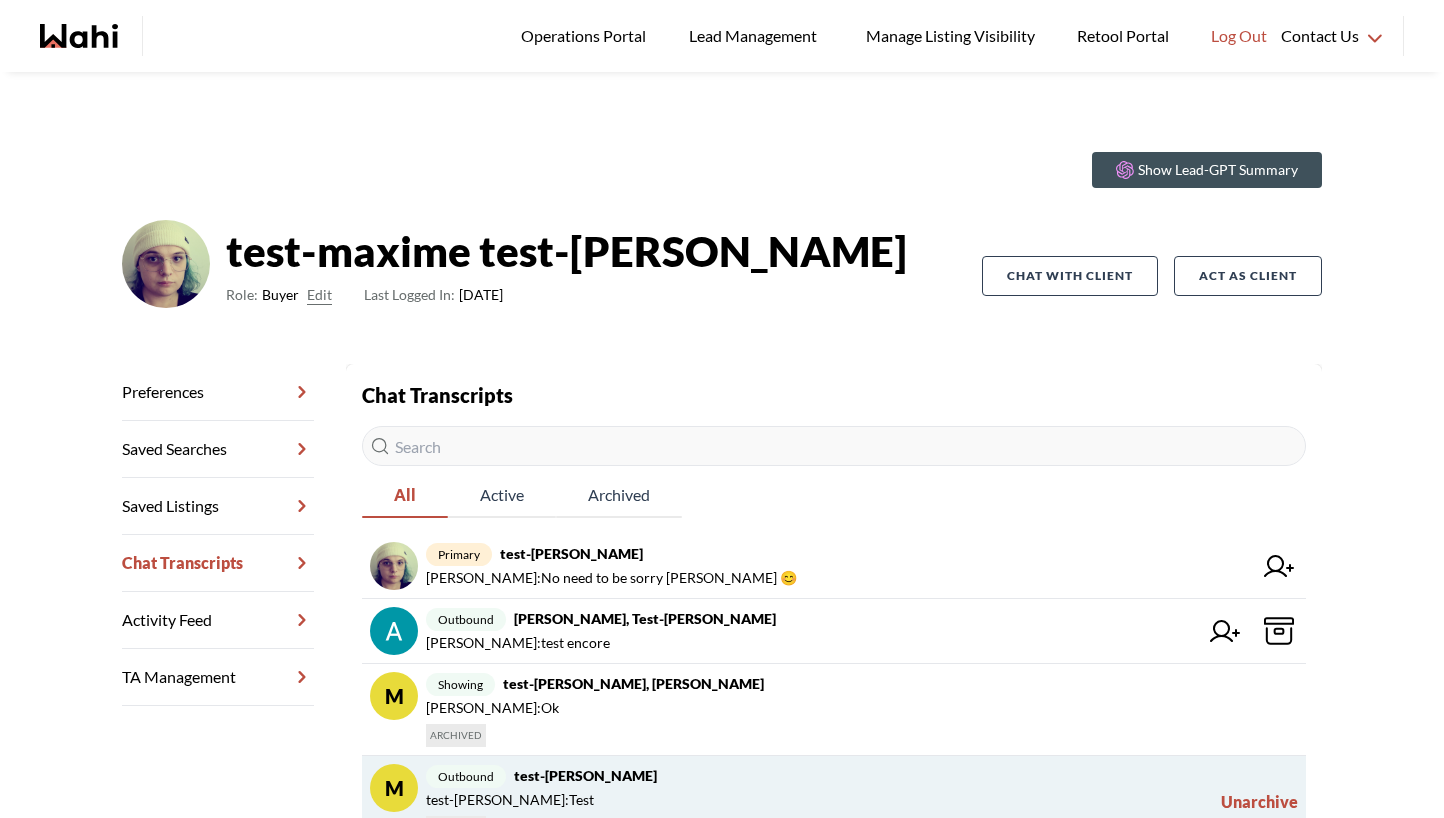 scroll, scrollTop: 0, scrollLeft: 0, axis: both 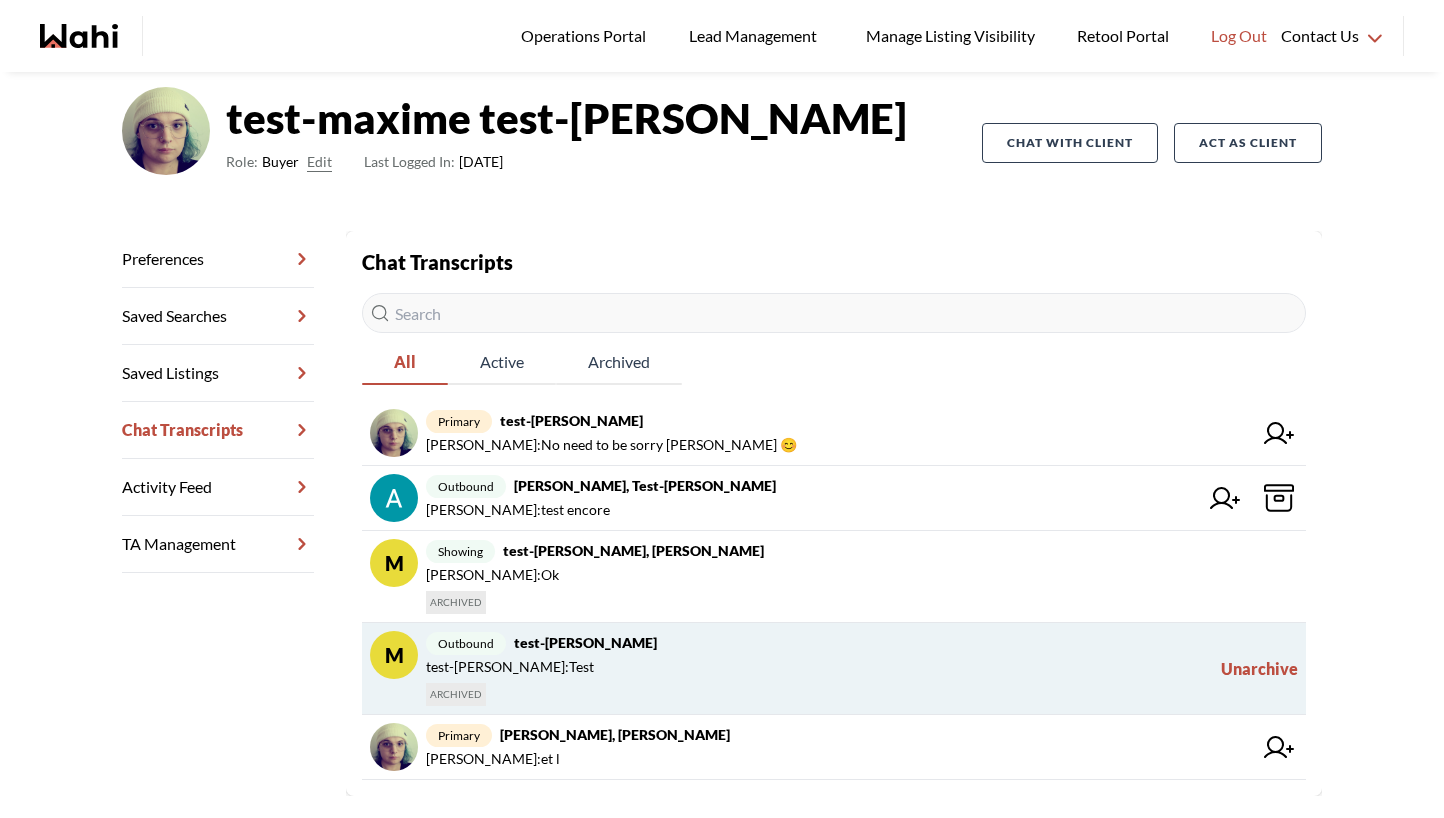 click on "Unarchive" at bounding box center [1259, 668] 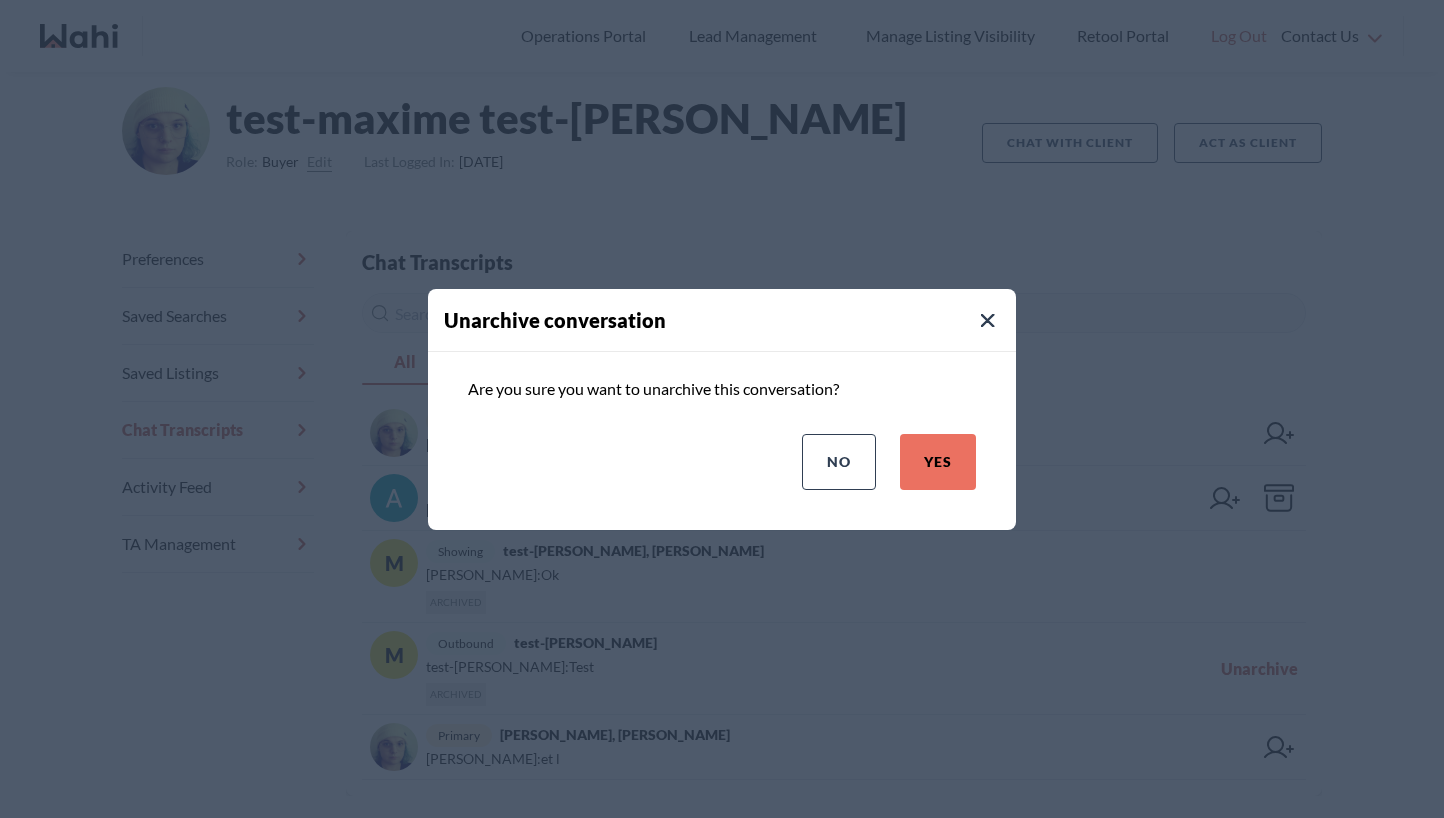 click on "no yes" at bounding box center (722, 462) 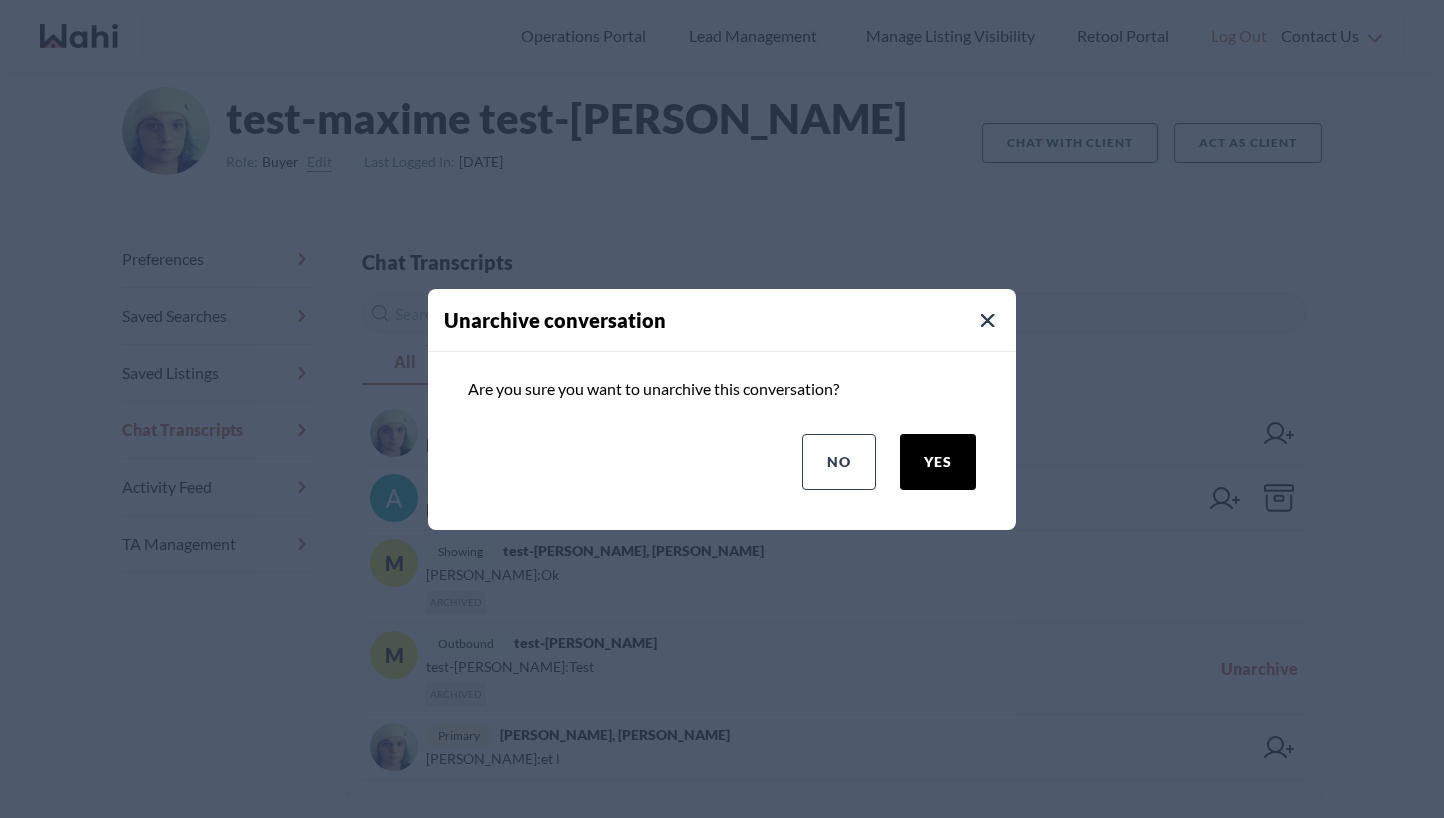 click on "yes" at bounding box center (938, 462) 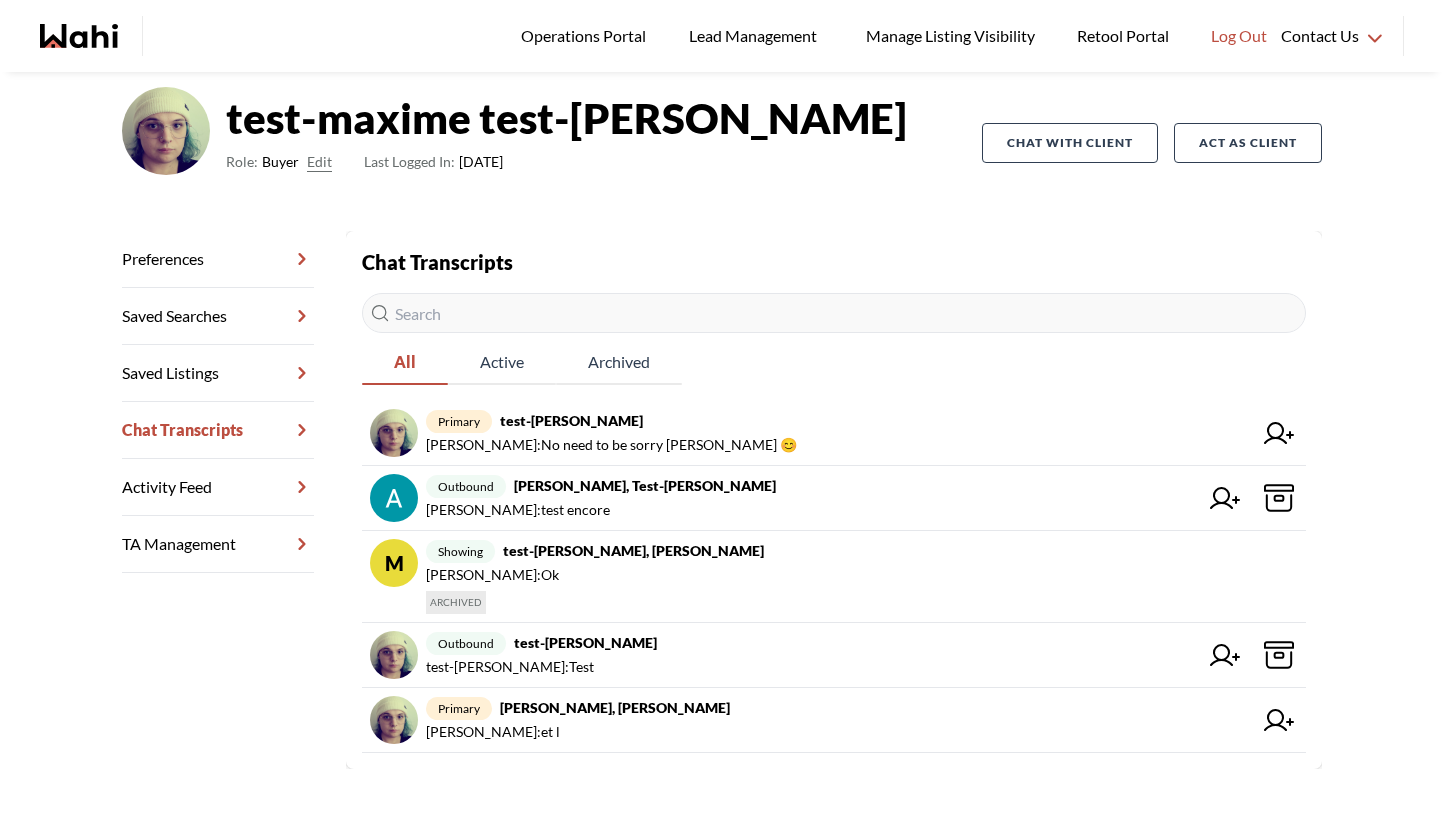 click on "Show Lead-GPT Summary test-maxime   test-[PERSON_NAME] Role:  Buyer Edit Last Logged In:  [DATE] Chat with client Act as Client Preferences     Saved Searches     Saved Listings     Chat Transcripts     Activity Feed     TA Management      Back to profile Chat  Transcripts All Active Archived primary test-[PERSON_NAME] [PERSON_NAME] :  No need to be sorry [PERSON_NAME] 😊 outbound [PERSON_NAME], test-[PERSON_NAME] [PERSON_NAME] :  test encore M showing test-maxime test-[PERSON_NAME], [PERSON_NAME] :  Ok ARCHIVED outbound test-[PERSON_NAME] test-[PERSON_NAME] :  Test primary [PERSON_NAME], [PERSON_NAME] :  et l" at bounding box center [722, 386] 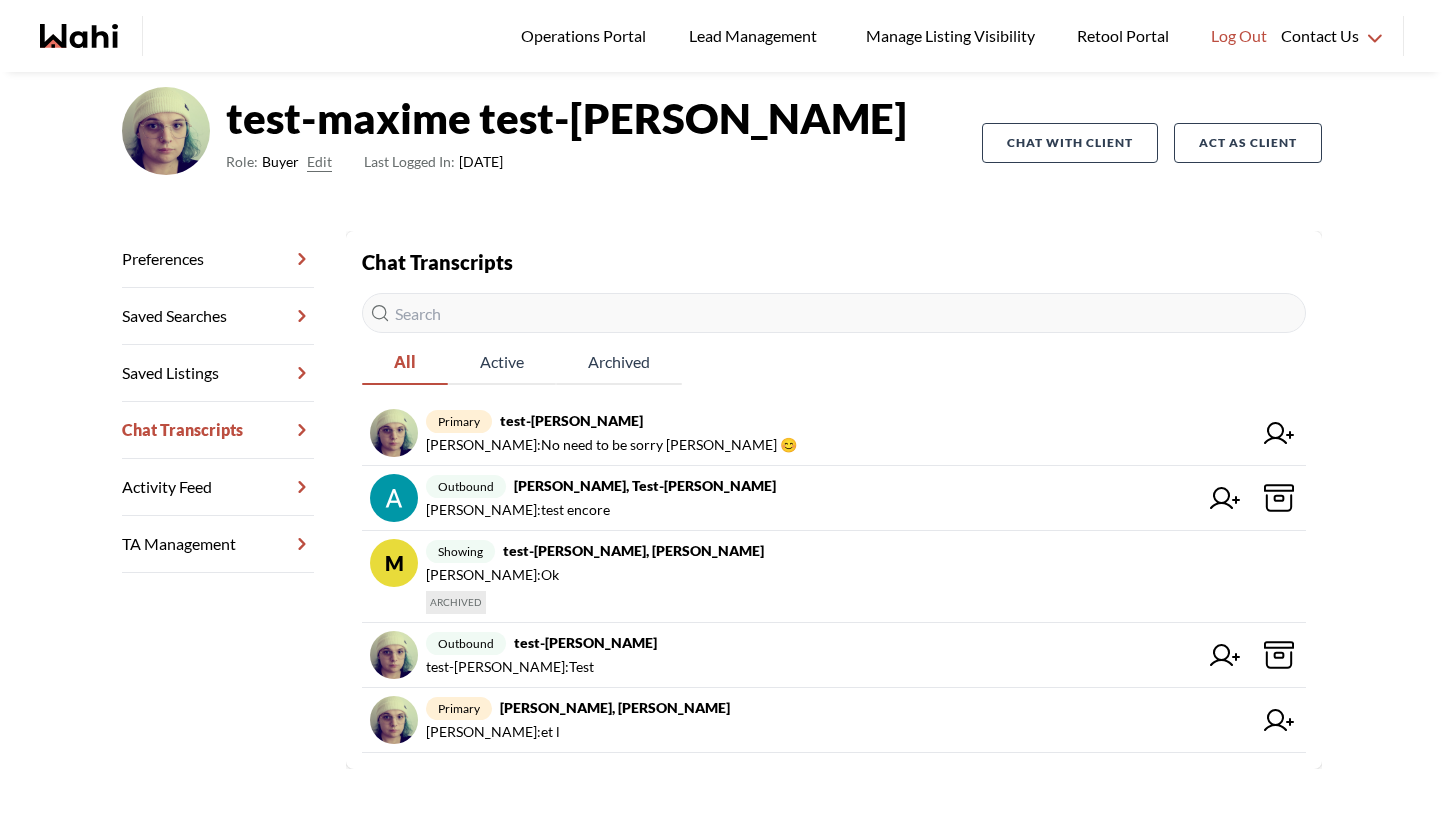 click on "Show Lead-GPT Summary test-maxime   test-[PERSON_NAME] Role:  Buyer Edit Last Logged In:  [DATE] Chat with client Act as Client Preferences     Saved Searches     Saved Listings     Chat Transcripts     Activity Feed     TA Management      Back to profile Chat  Transcripts All Active Archived primary test-[PERSON_NAME] [PERSON_NAME] :  No need to be sorry [PERSON_NAME] 😊 outbound [PERSON_NAME], test-[PERSON_NAME] [PERSON_NAME] :  test encore M showing test-maxime test-[PERSON_NAME], [PERSON_NAME] :  Ok ARCHIVED outbound test-[PERSON_NAME] test-[PERSON_NAME] :  Test primary [PERSON_NAME], [PERSON_NAME] :  et l" at bounding box center [722, 386] 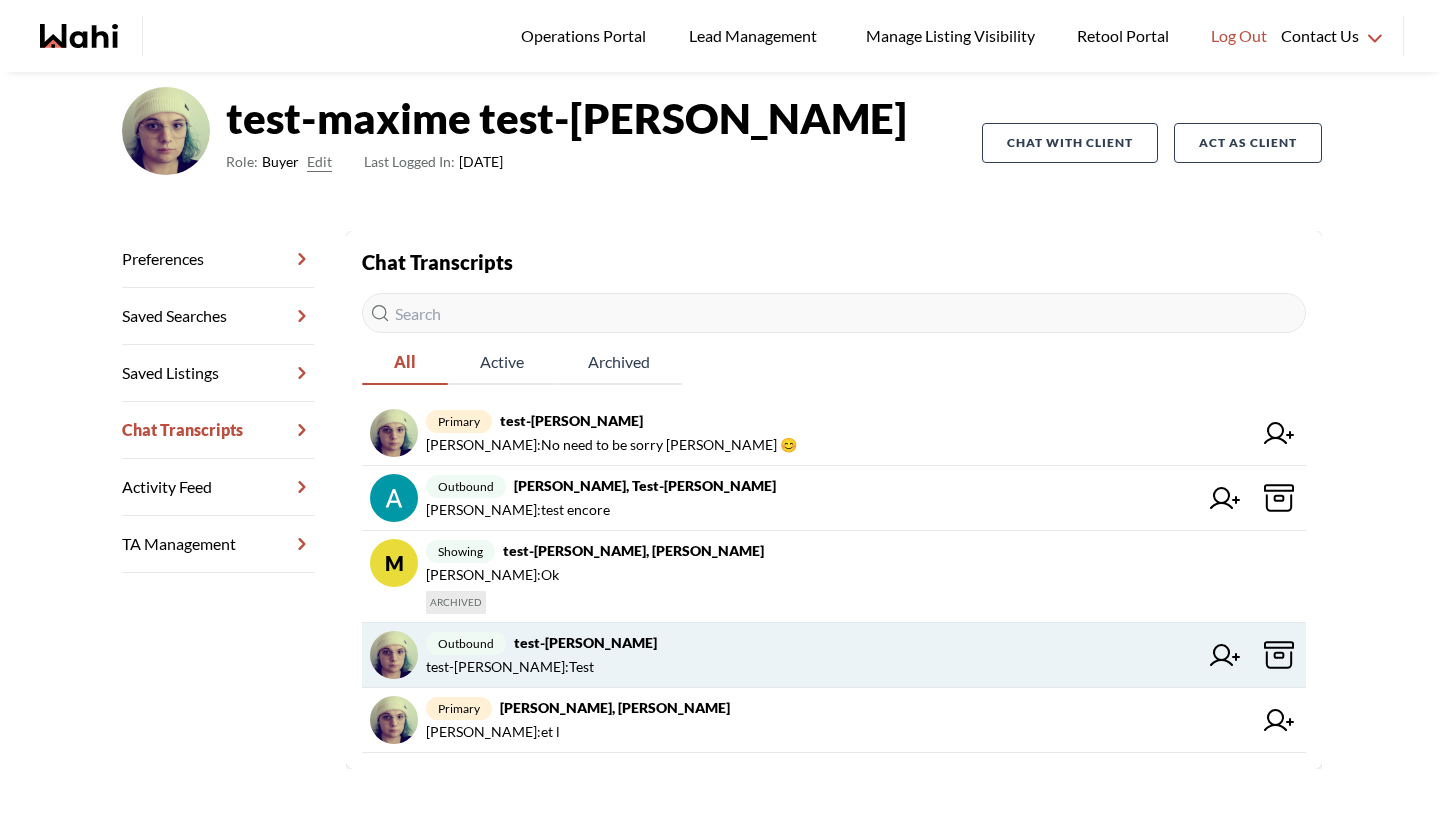 click on "test-maxime test-[PERSON_NAME] :  Test" at bounding box center [812, 667] 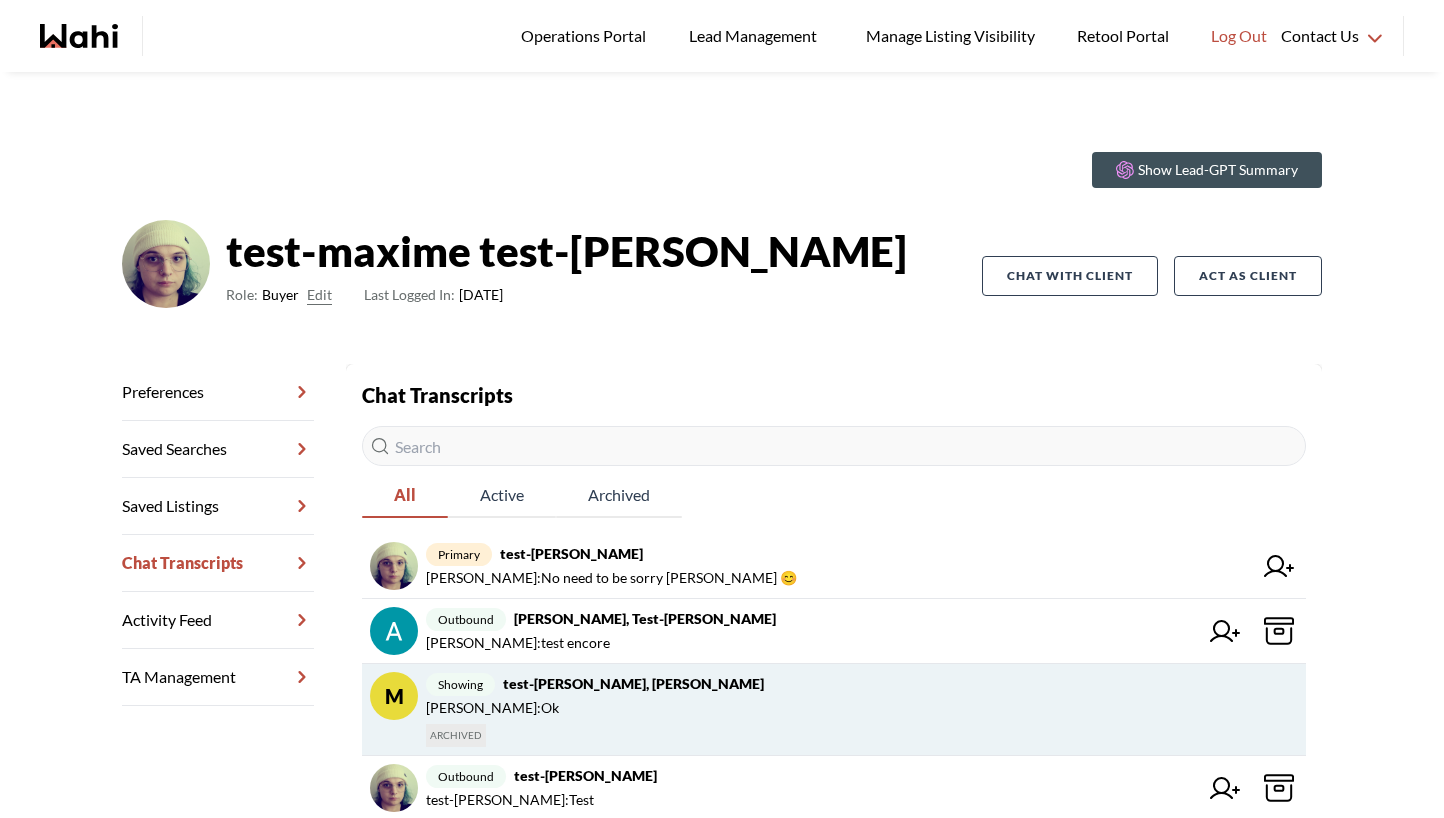 scroll, scrollTop: 148, scrollLeft: 0, axis: vertical 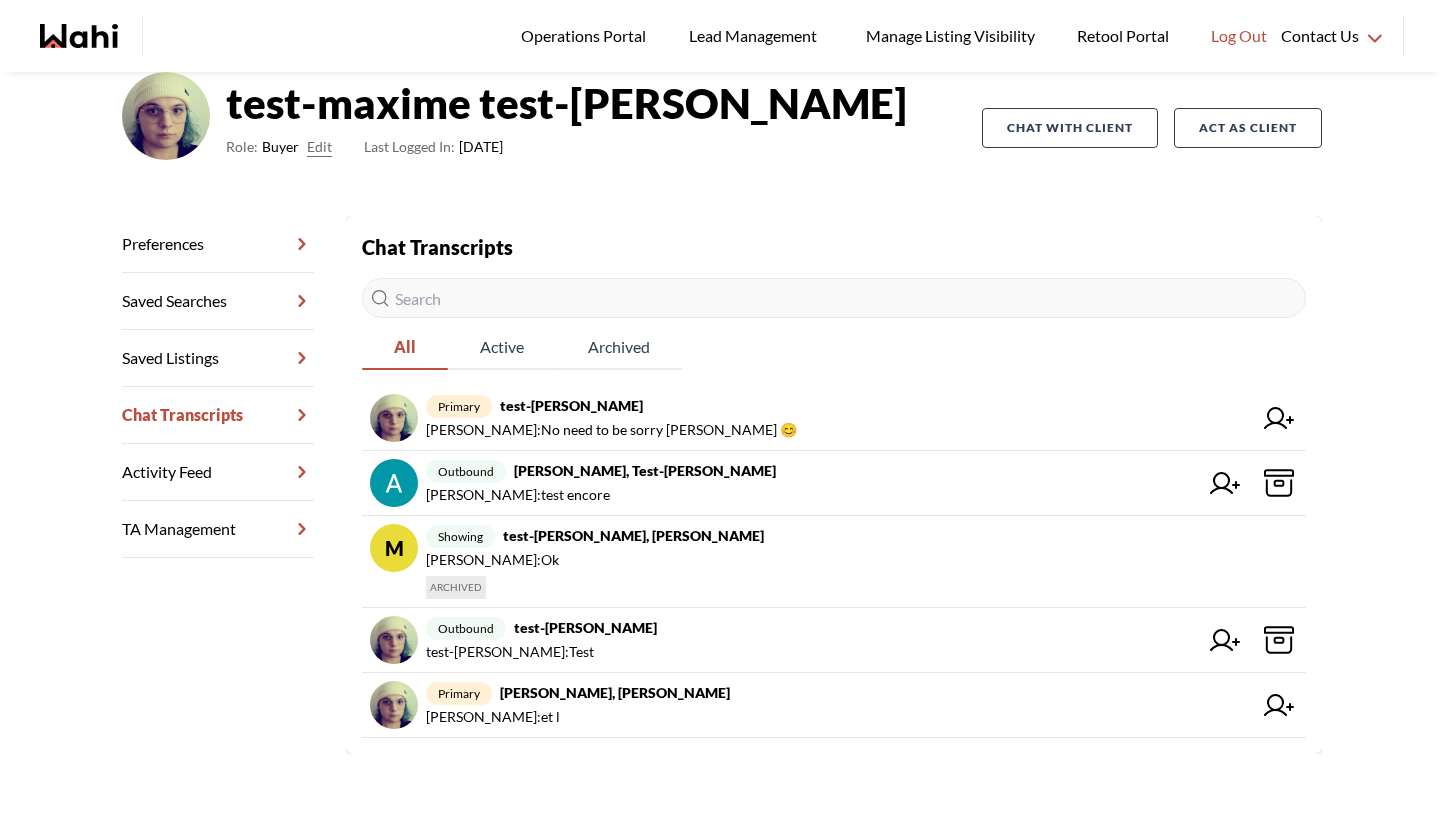 click on "Show Lead-GPT Summary test-maxime   test-[PERSON_NAME] Role:  Buyer Edit Last Logged In:  [DATE] Chat with client Act as Client Preferences     Saved Searches     Saved Listings     Chat Transcripts     Activity Feed     TA Management      Back to profile Chat  Transcripts All Active Archived primary test-[PERSON_NAME] [PERSON_NAME] :  No need to be sorry [PERSON_NAME] 😊 outbound [PERSON_NAME], test-[PERSON_NAME] [PERSON_NAME] :  test encore M showing test-maxime test-[PERSON_NAME], [PERSON_NAME] :  Ok ARCHIVED outbound test-[PERSON_NAME] test-[PERSON_NAME] :  Test primary [PERSON_NAME], [PERSON_NAME] :  et l" at bounding box center (722, 371) 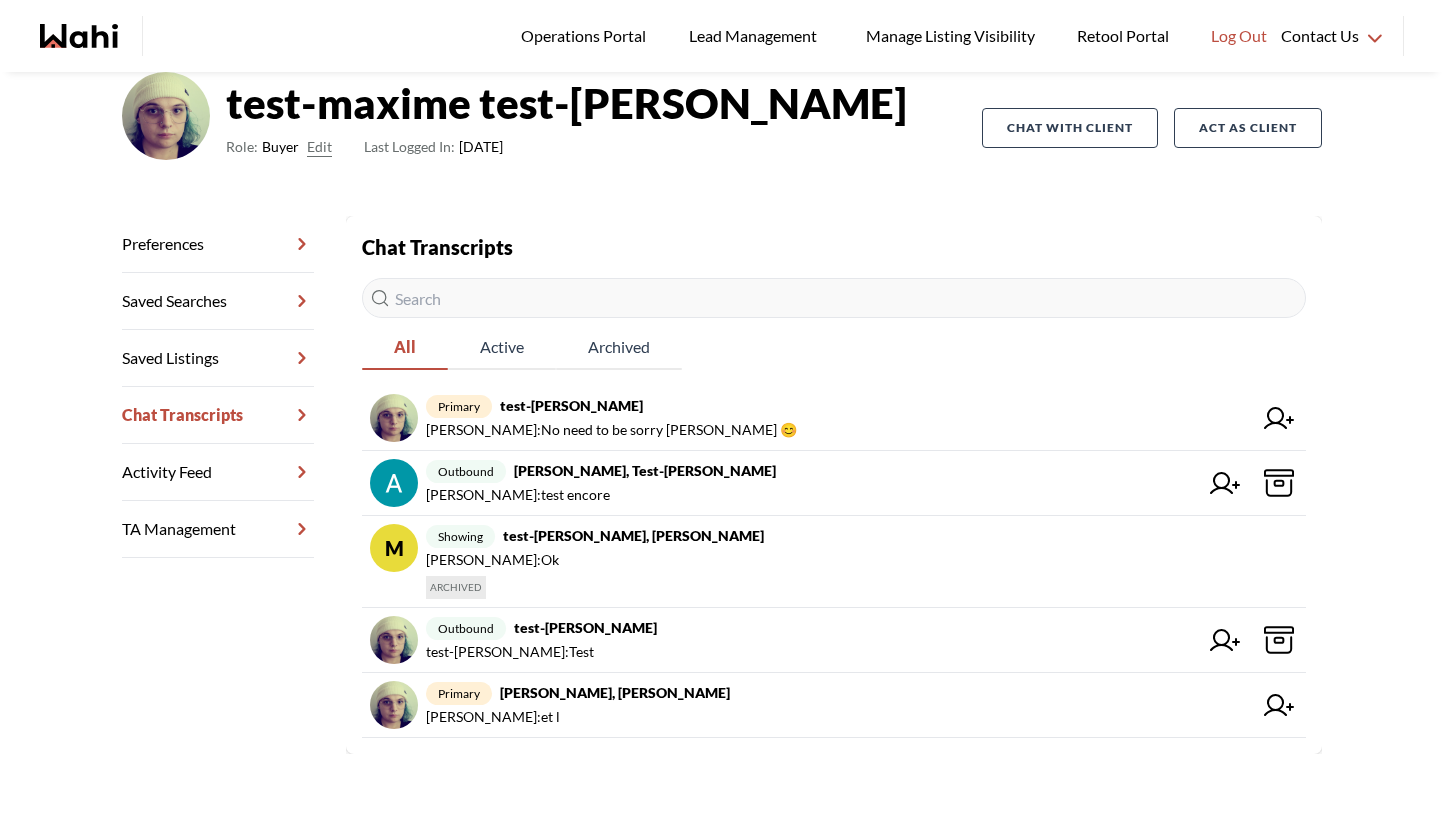 click on "Show Lead-GPT Summary test-maxime   test-[PERSON_NAME] Role:  Buyer Edit Last Logged In:  [DATE] Chat with client Act as Client Preferences     Saved Searches     Saved Listings     Chat Transcripts     Activity Feed     TA Management      Back to profile Chat  Transcripts All Active Archived primary test-[PERSON_NAME] [PERSON_NAME] :  No need to be sorry [PERSON_NAME] 😊 outbound [PERSON_NAME], test-[PERSON_NAME] [PERSON_NAME] :  test encore M showing test-maxime test-[PERSON_NAME], [PERSON_NAME] :  Ok ARCHIVED outbound test-[PERSON_NAME] test-[PERSON_NAME] :  Test primary [PERSON_NAME], [PERSON_NAME] :  et l" at bounding box center (722, 371) 